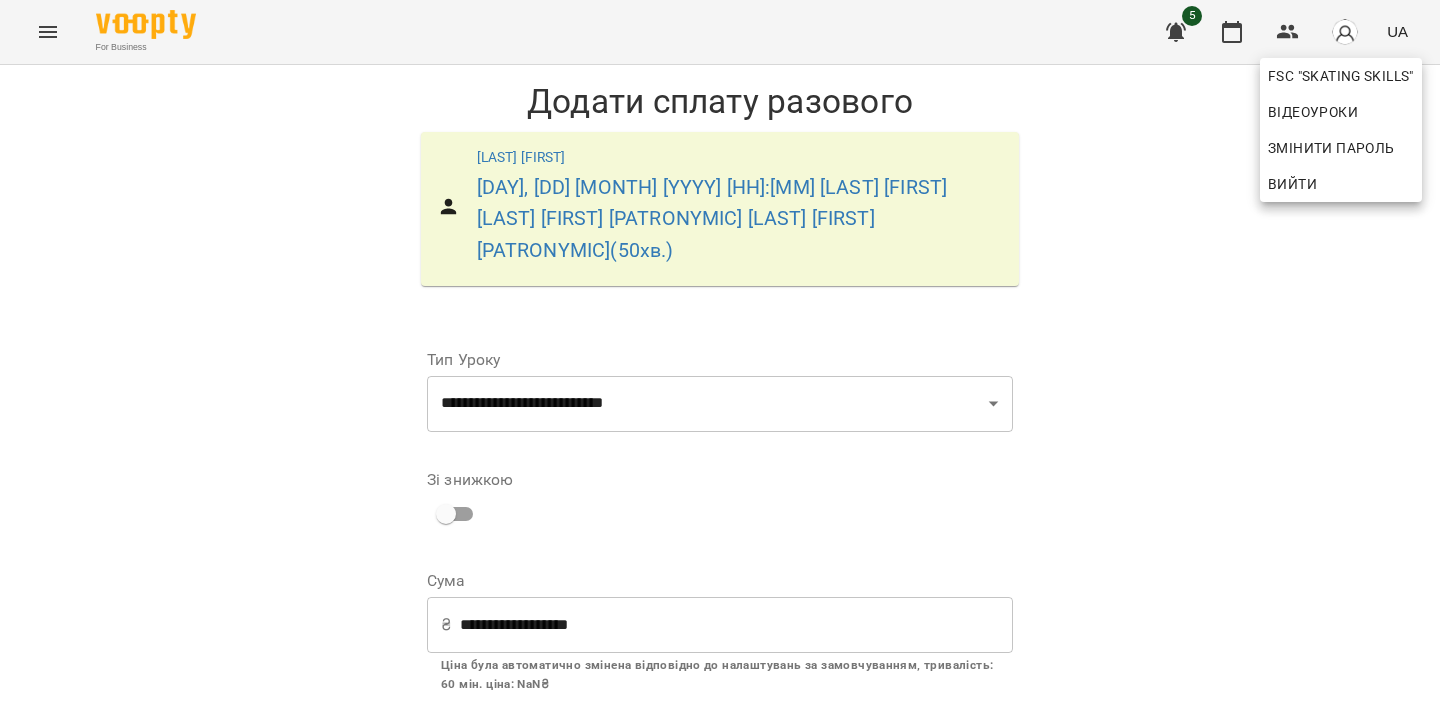 select on "**********" 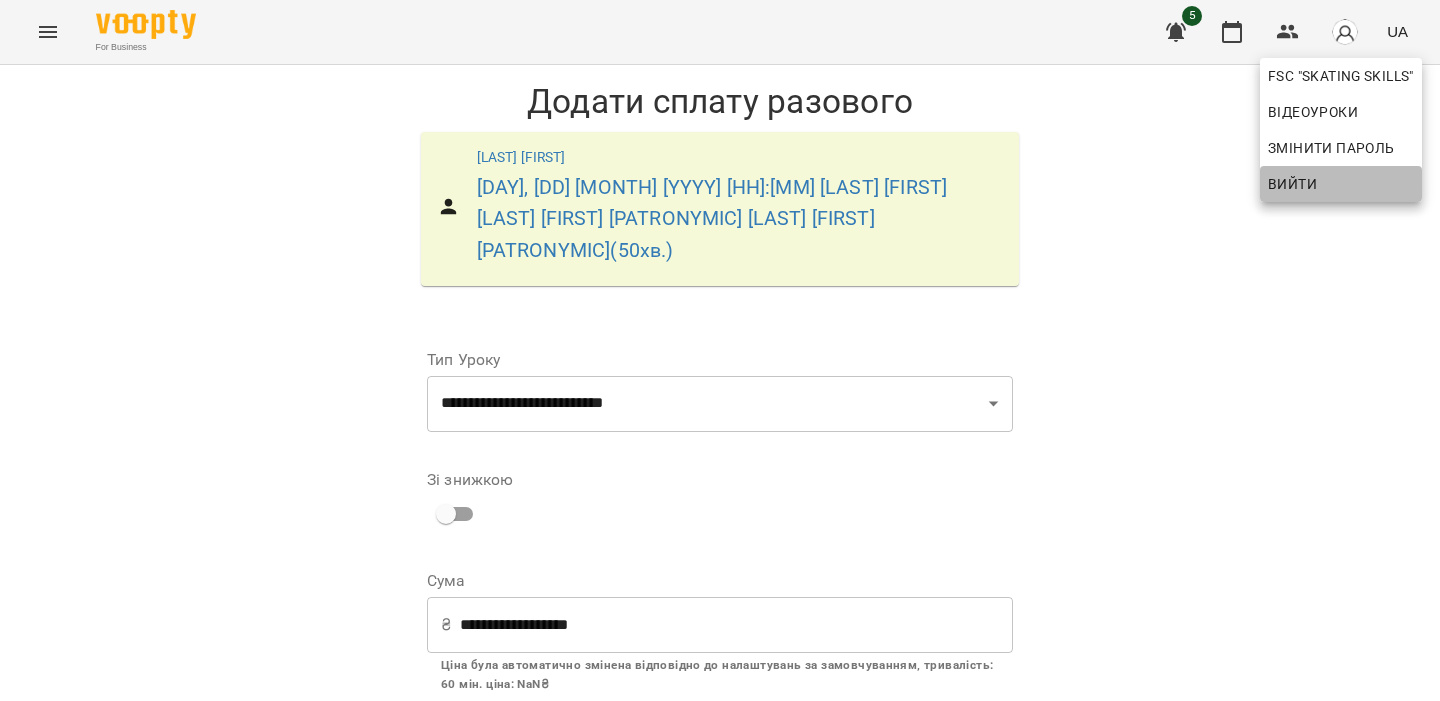 click on "Вийти" at bounding box center (1292, 184) 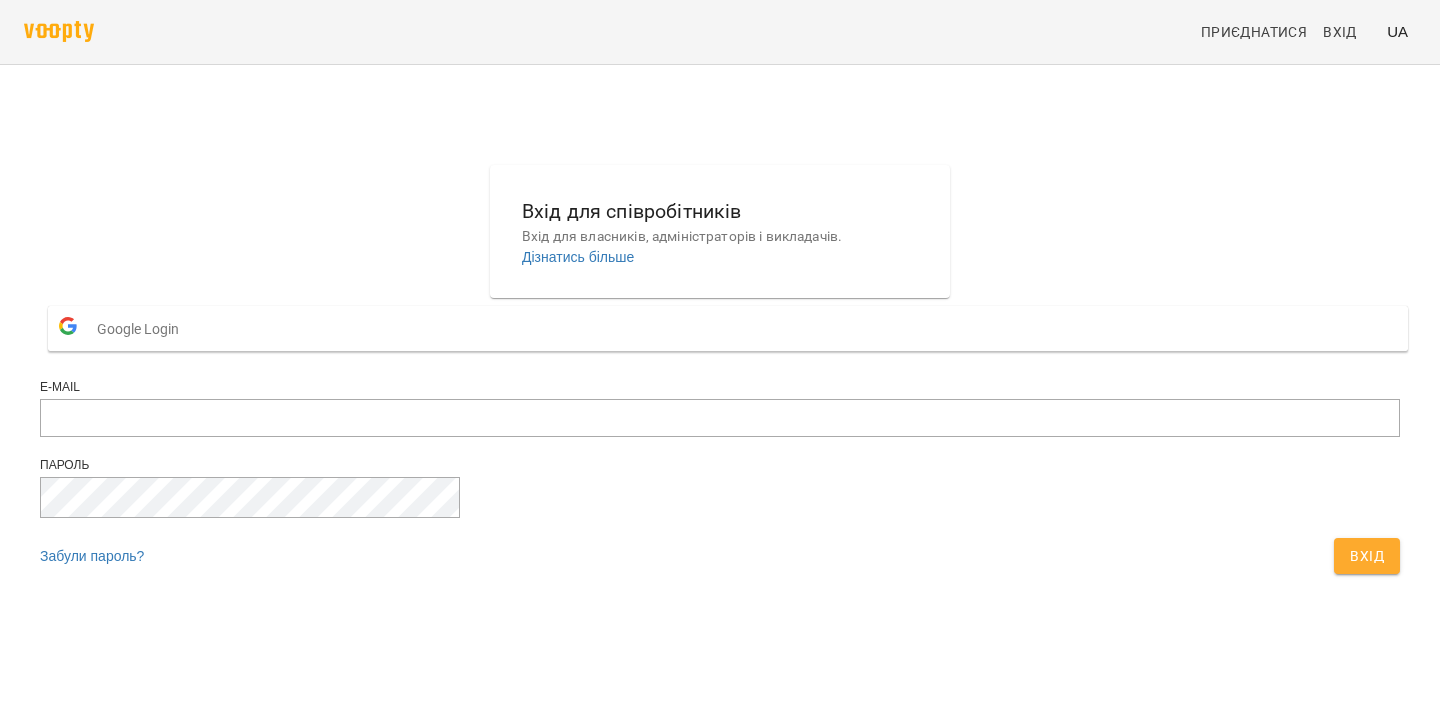 scroll, scrollTop: 0, scrollLeft: 0, axis: both 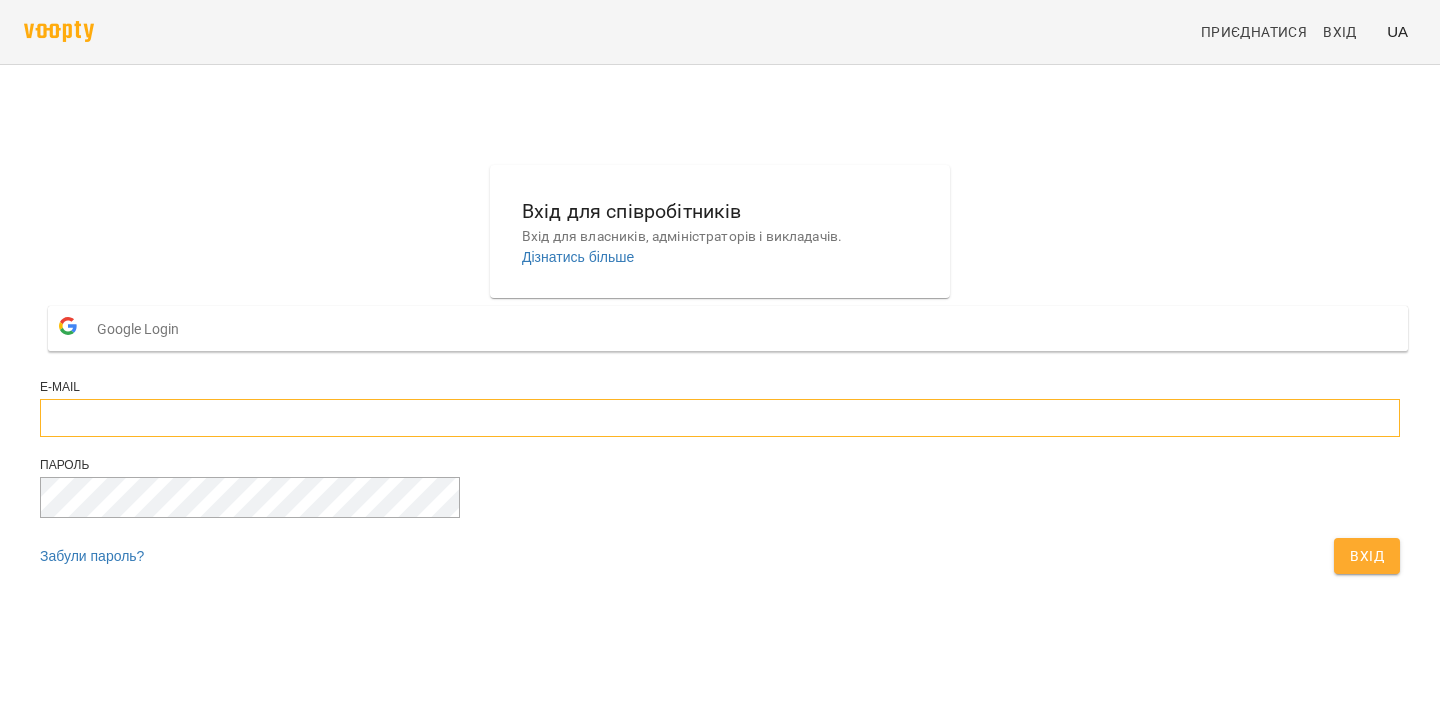 type on "**********" 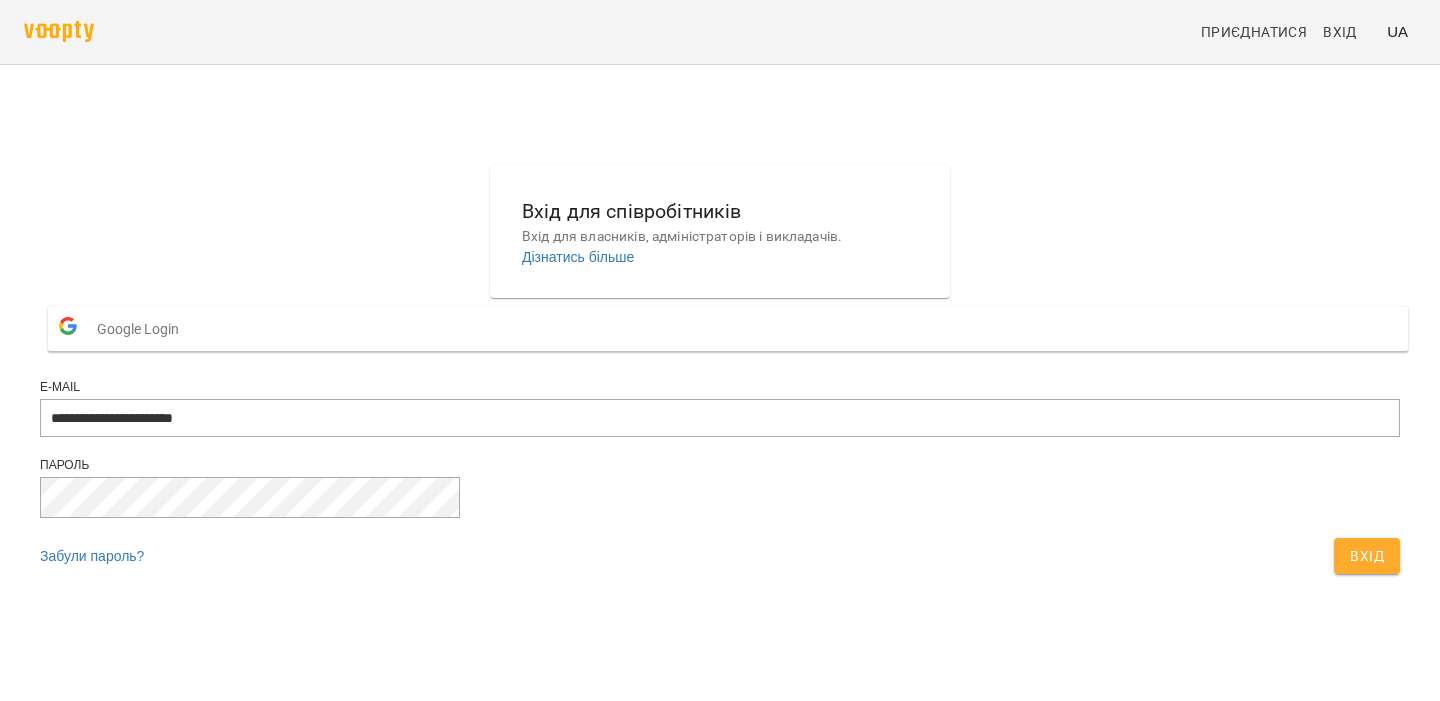 click on "Вхід" at bounding box center (1367, 556) 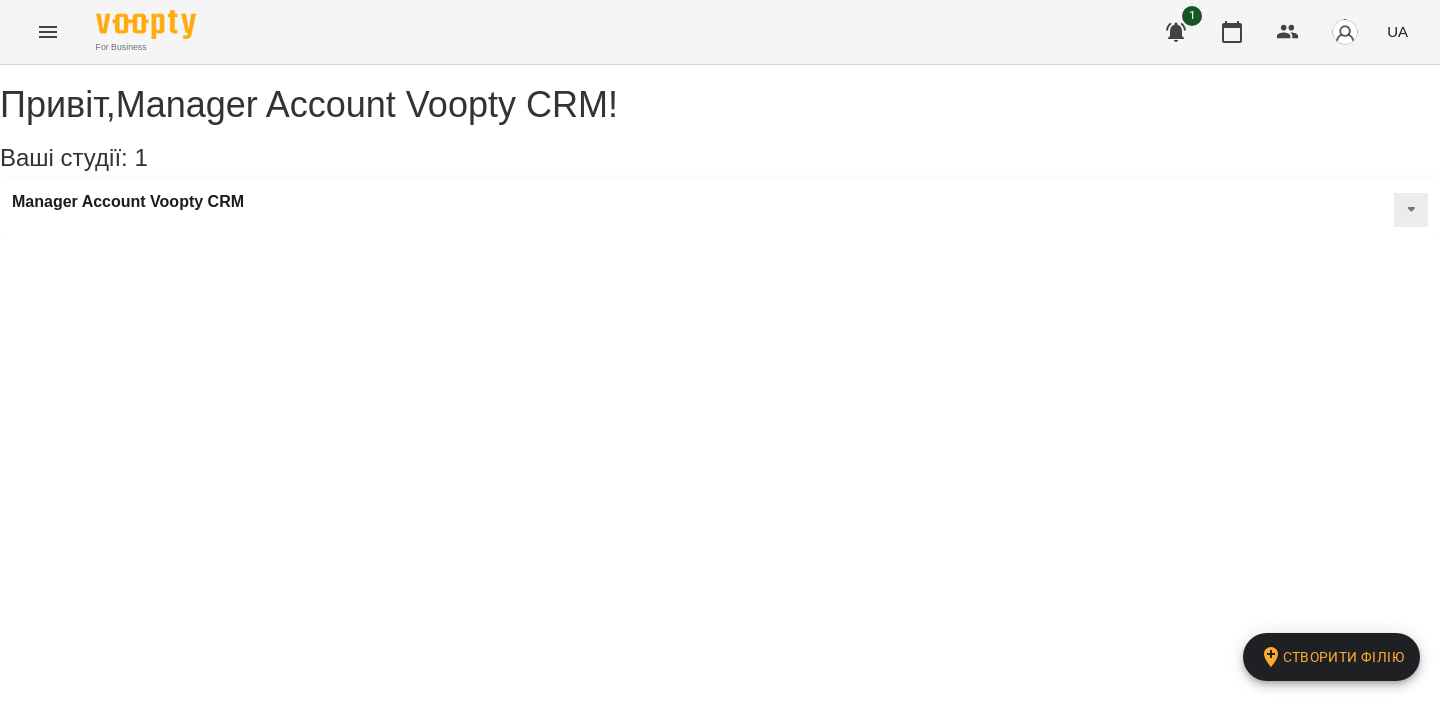 scroll, scrollTop: 0, scrollLeft: 0, axis: both 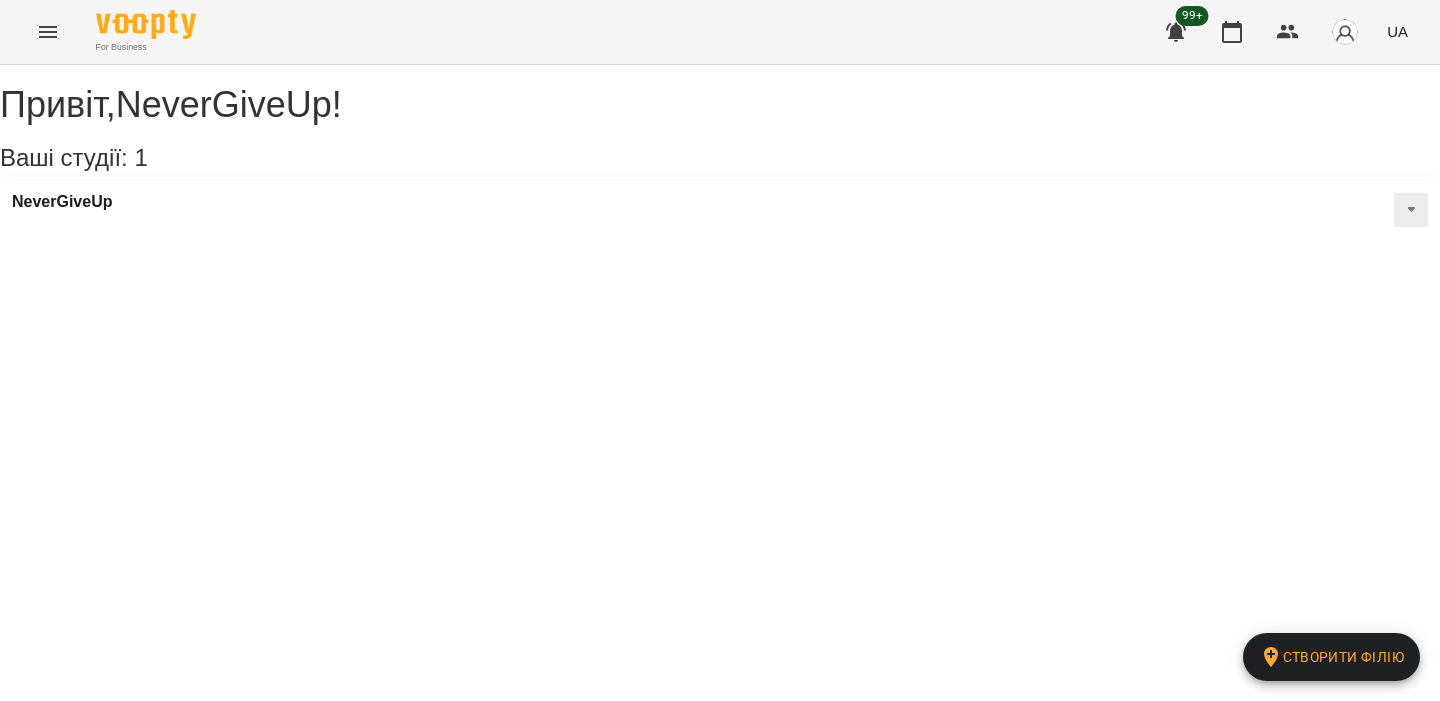 click on "For Business 99+ UA" at bounding box center (720, 32) 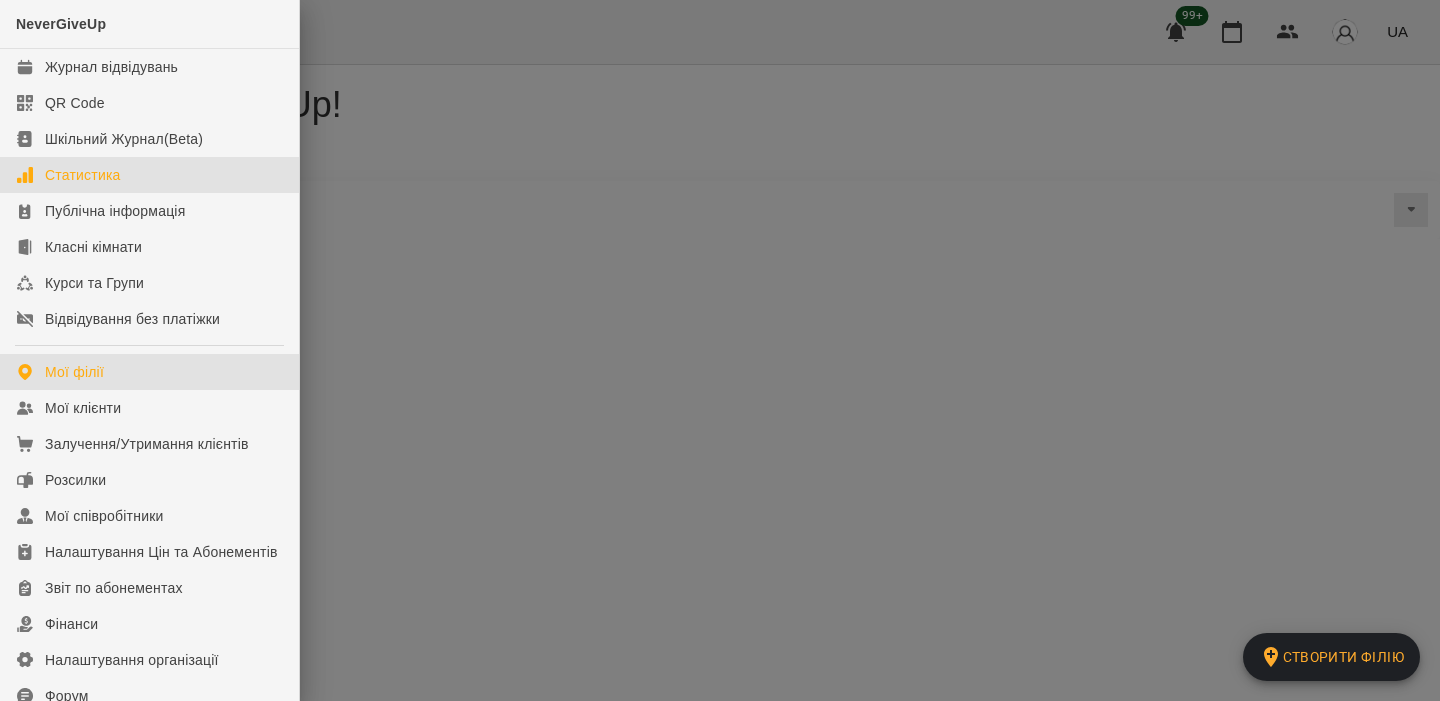 scroll, scrollTop: 238, scrollLeft: 0, axis: vertical 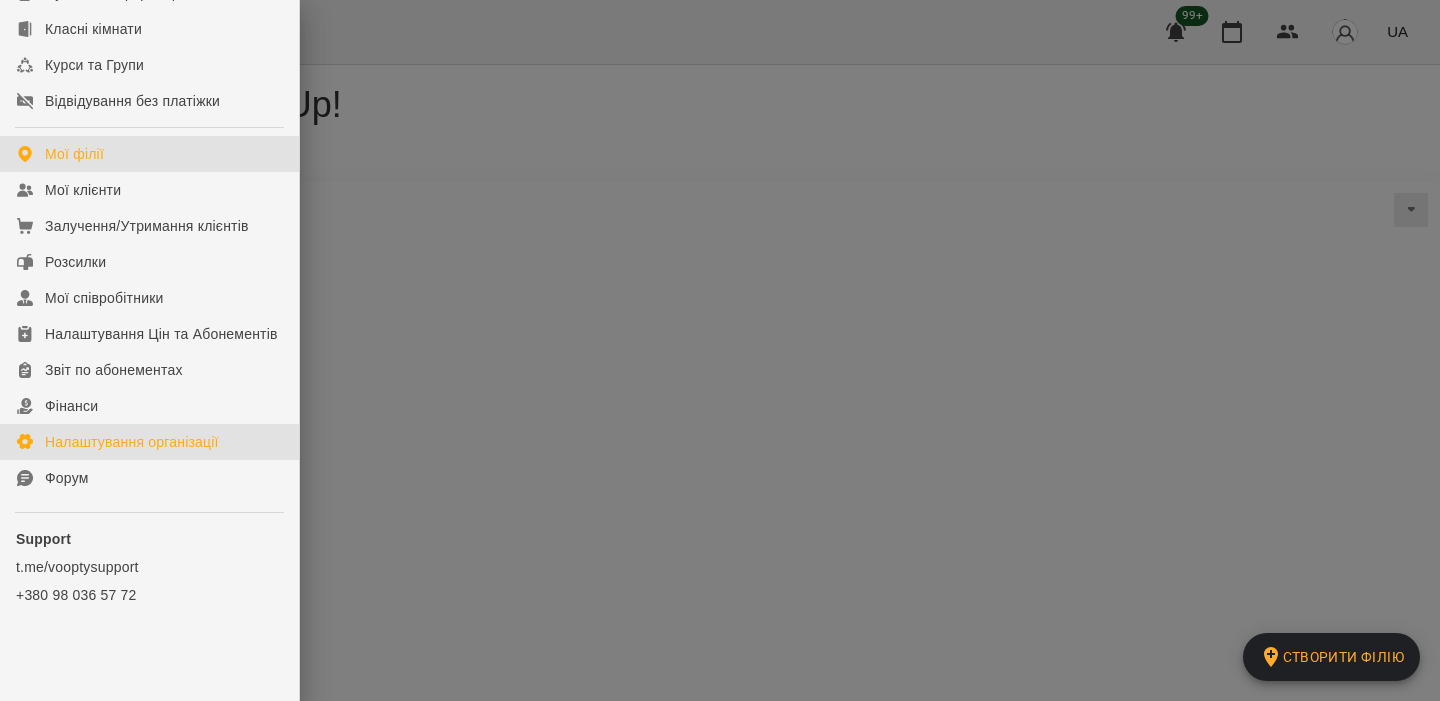 click on "Налаштування організації" at bounding box center (132, 442) 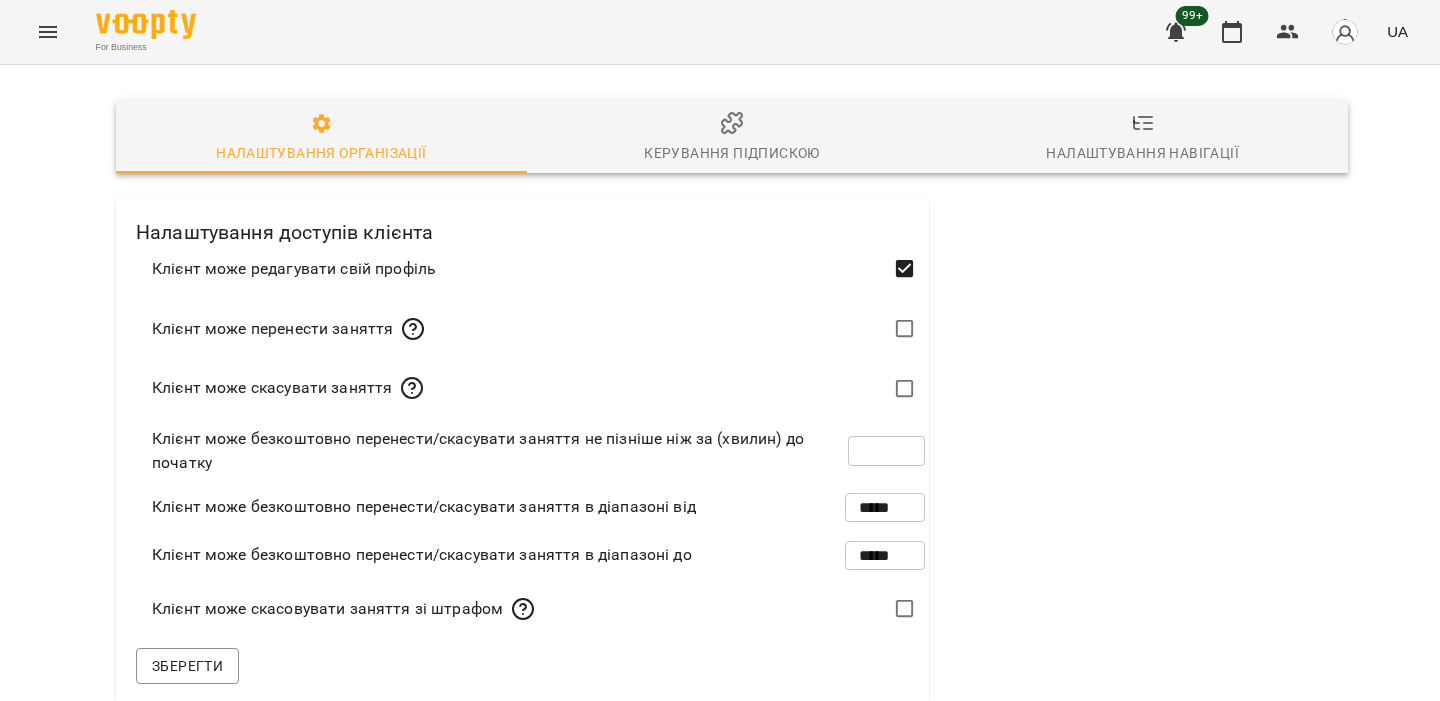 click on "Керування підпискою" at bounding box center (732, 138) 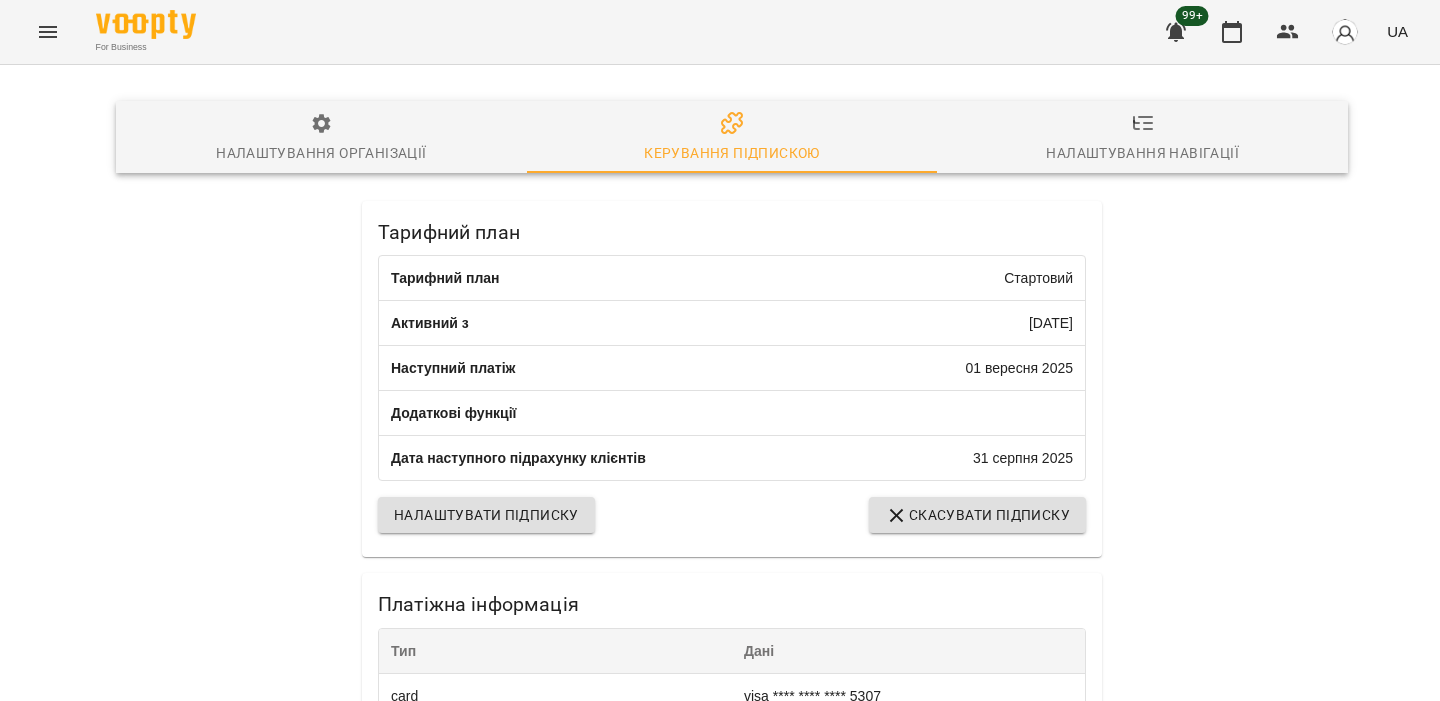 scroll, scrollTop: 0, scrollLeft: 0, axis: both 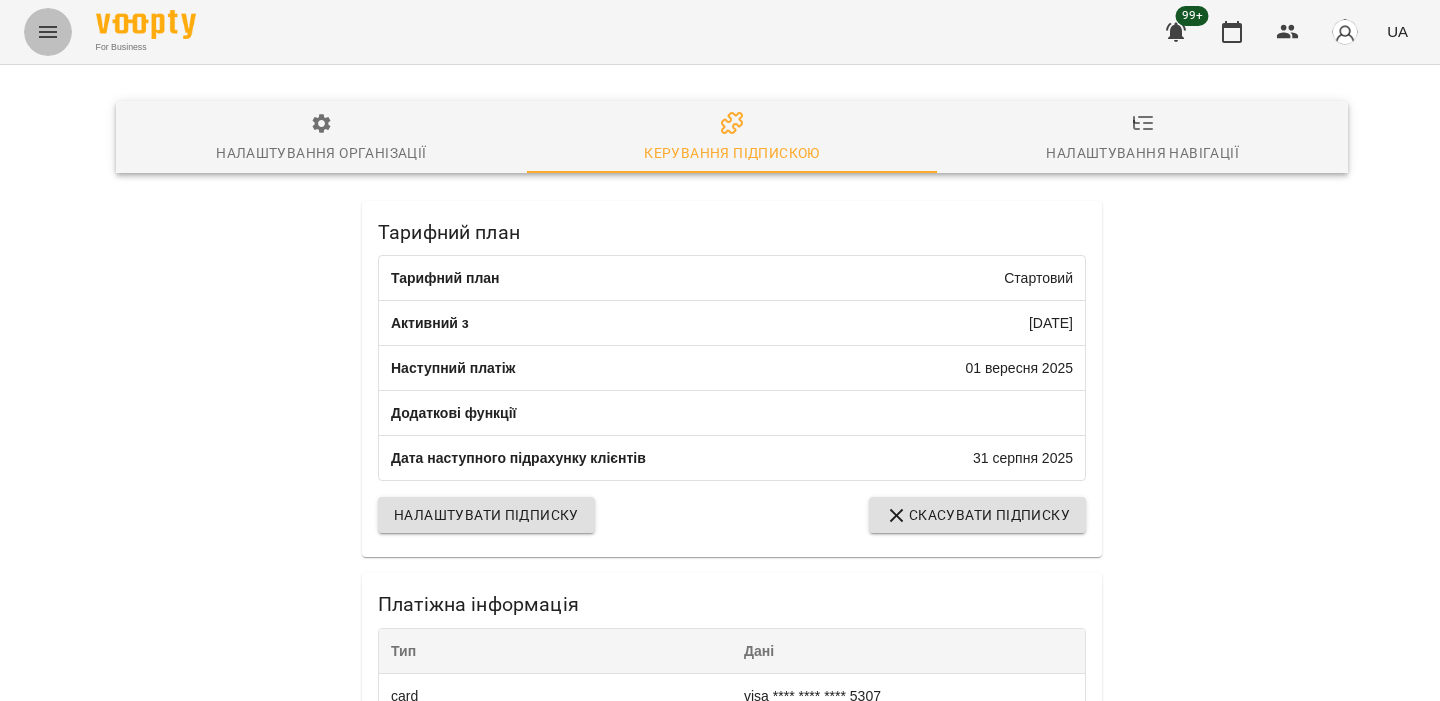 click at bounding box center [48, 32] 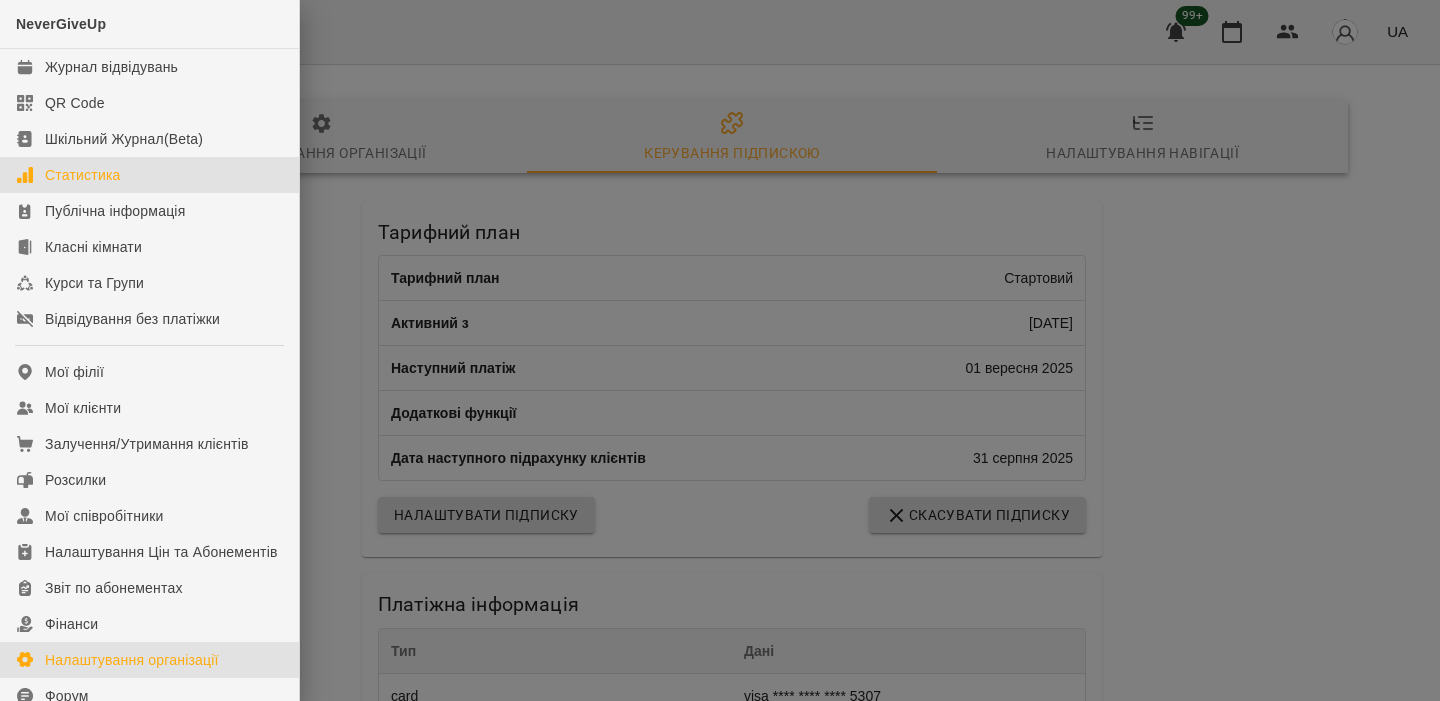 click on "Статистика" at bounding box center (149, 175) 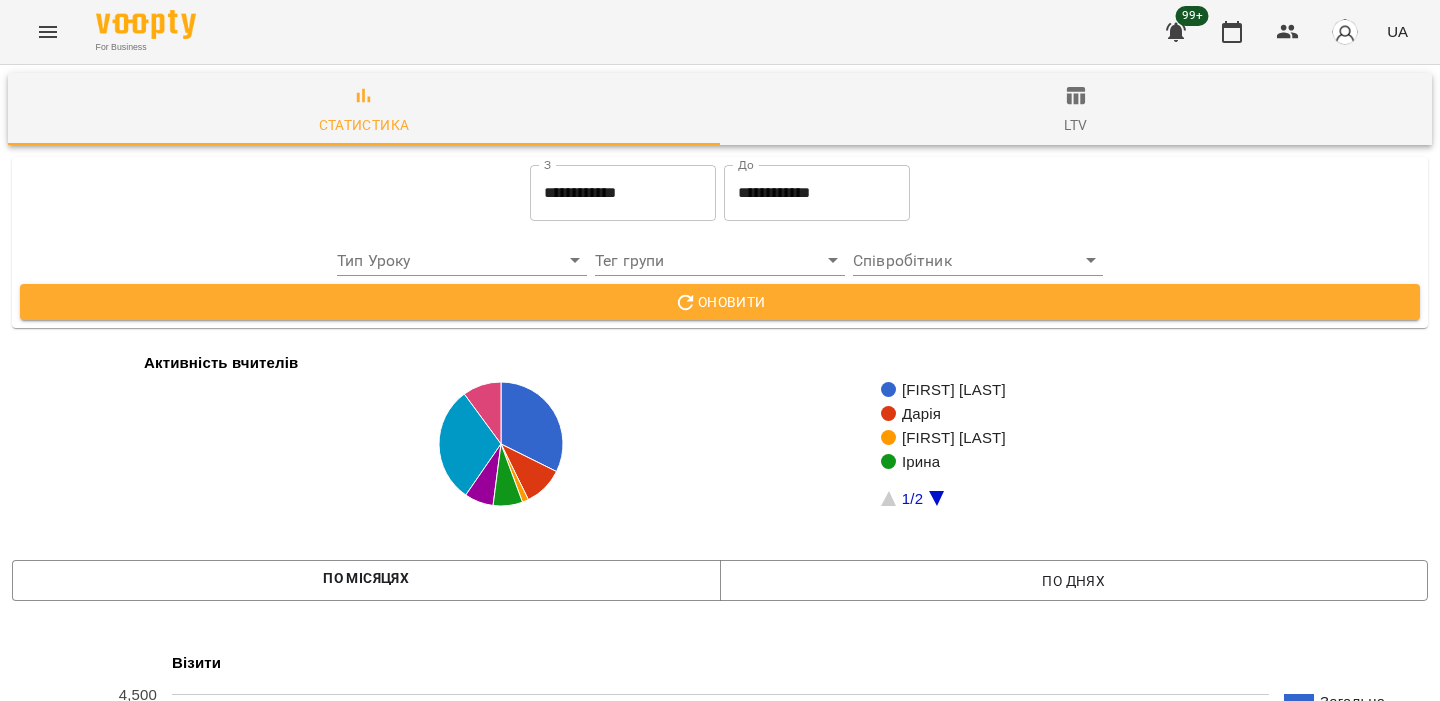 click on "**********" at bounding box center [817, 193] 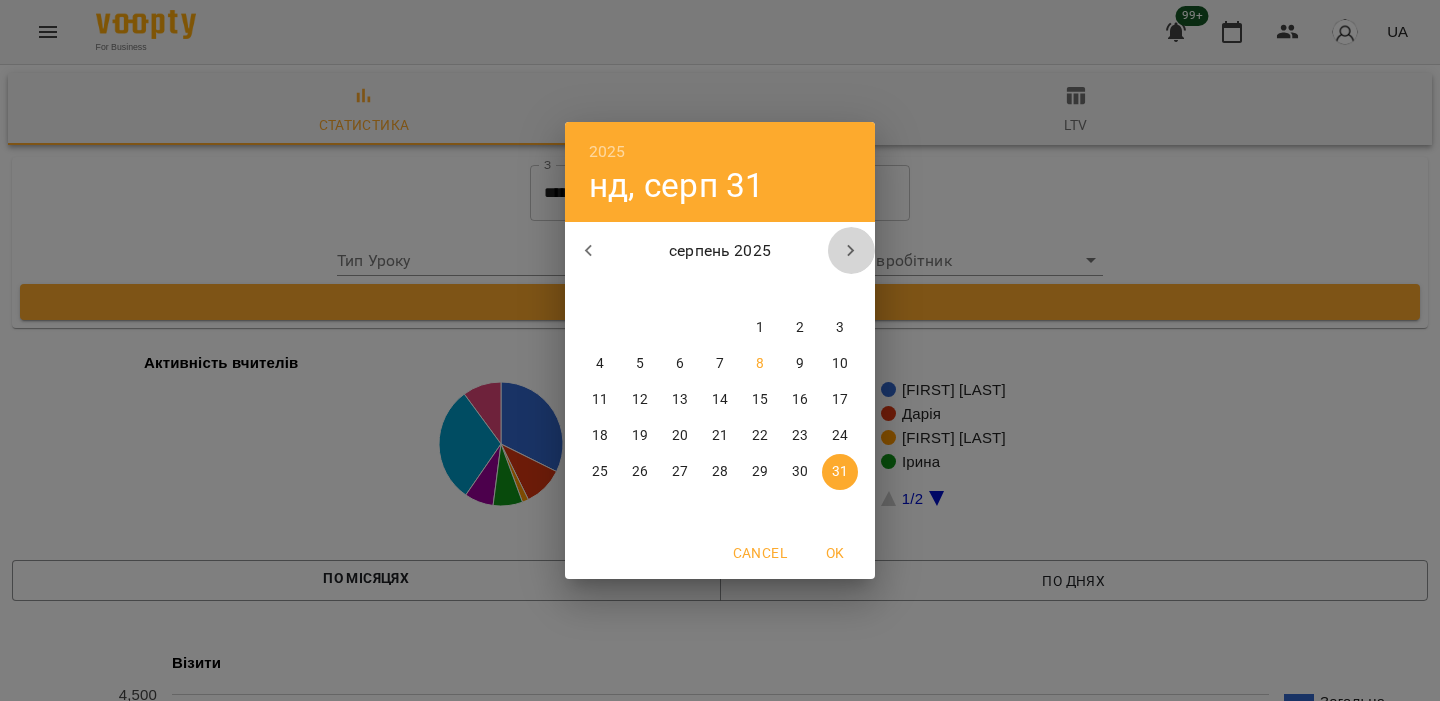 click at bounding box center (851, 251) 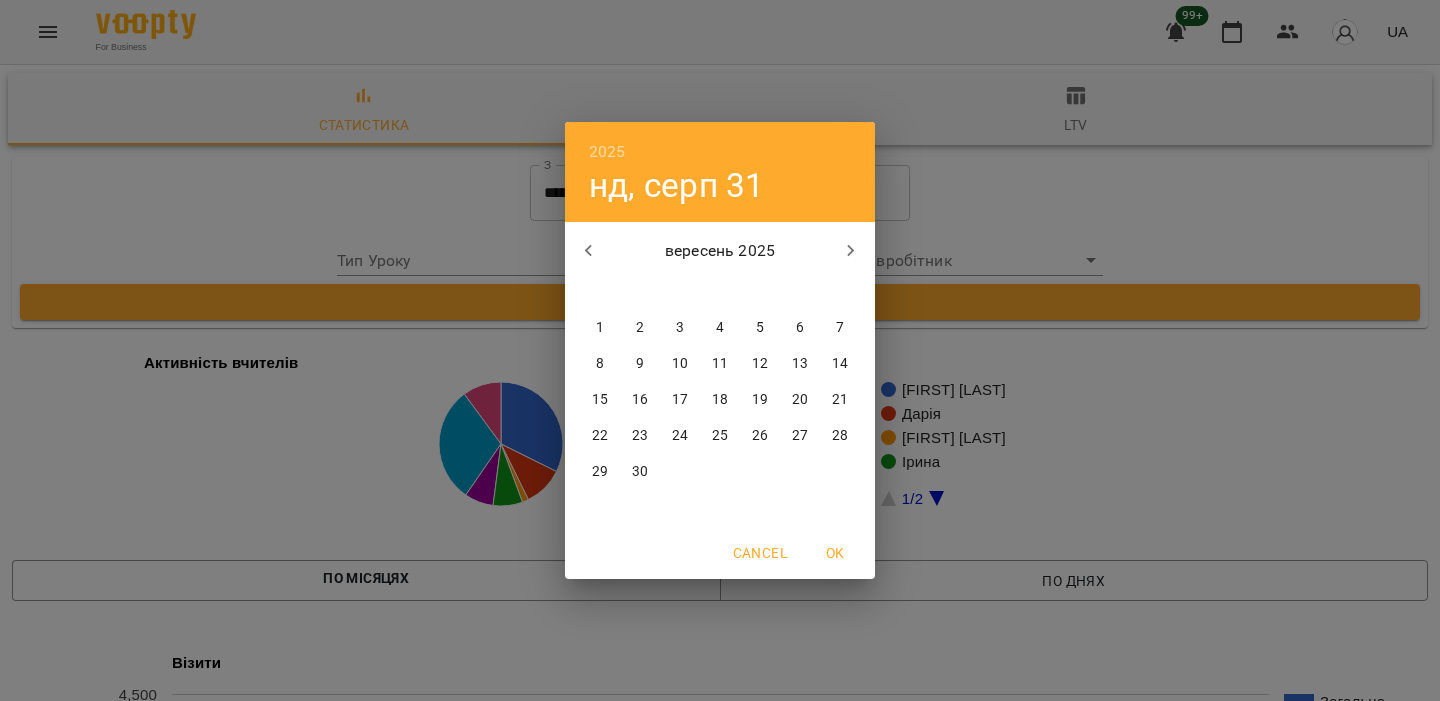 click on "вересень 2025" at bounding box center [720, 251] 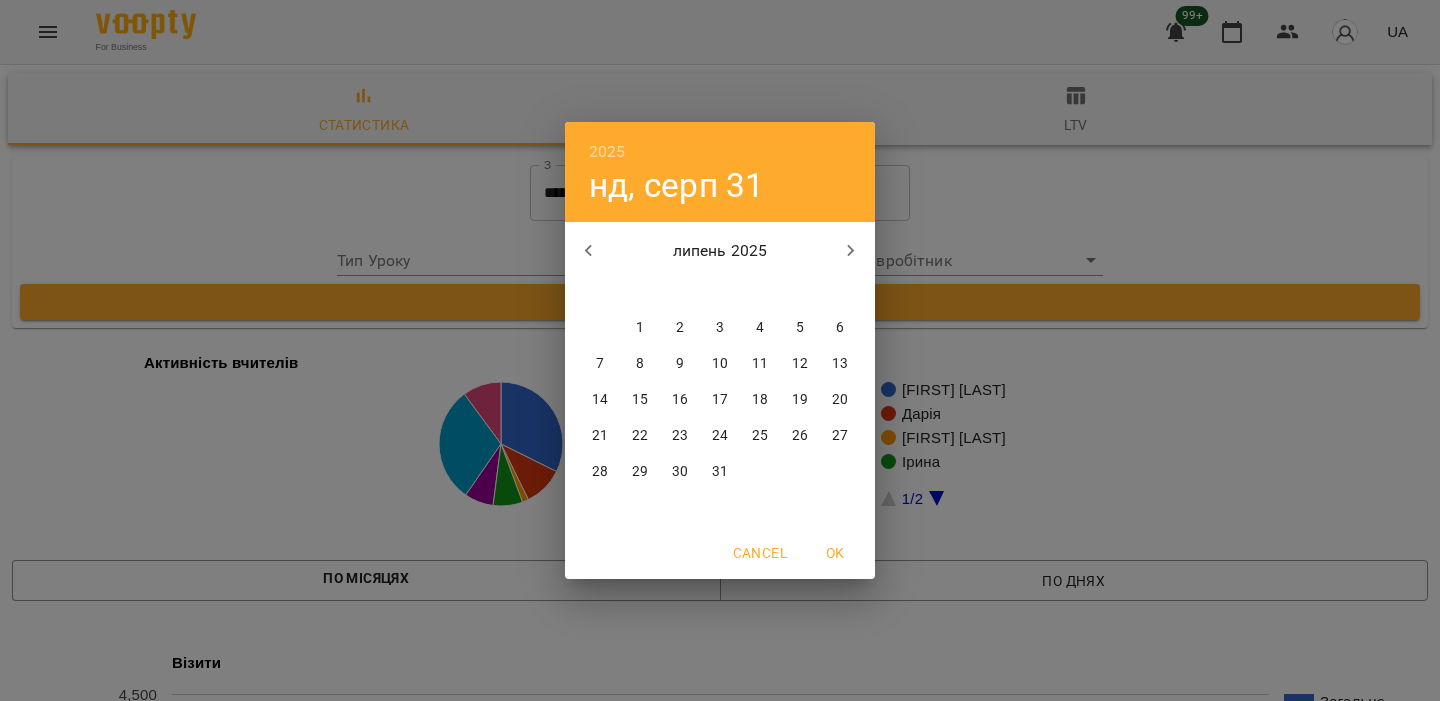 click on "1" at bounding box center [640, 328] 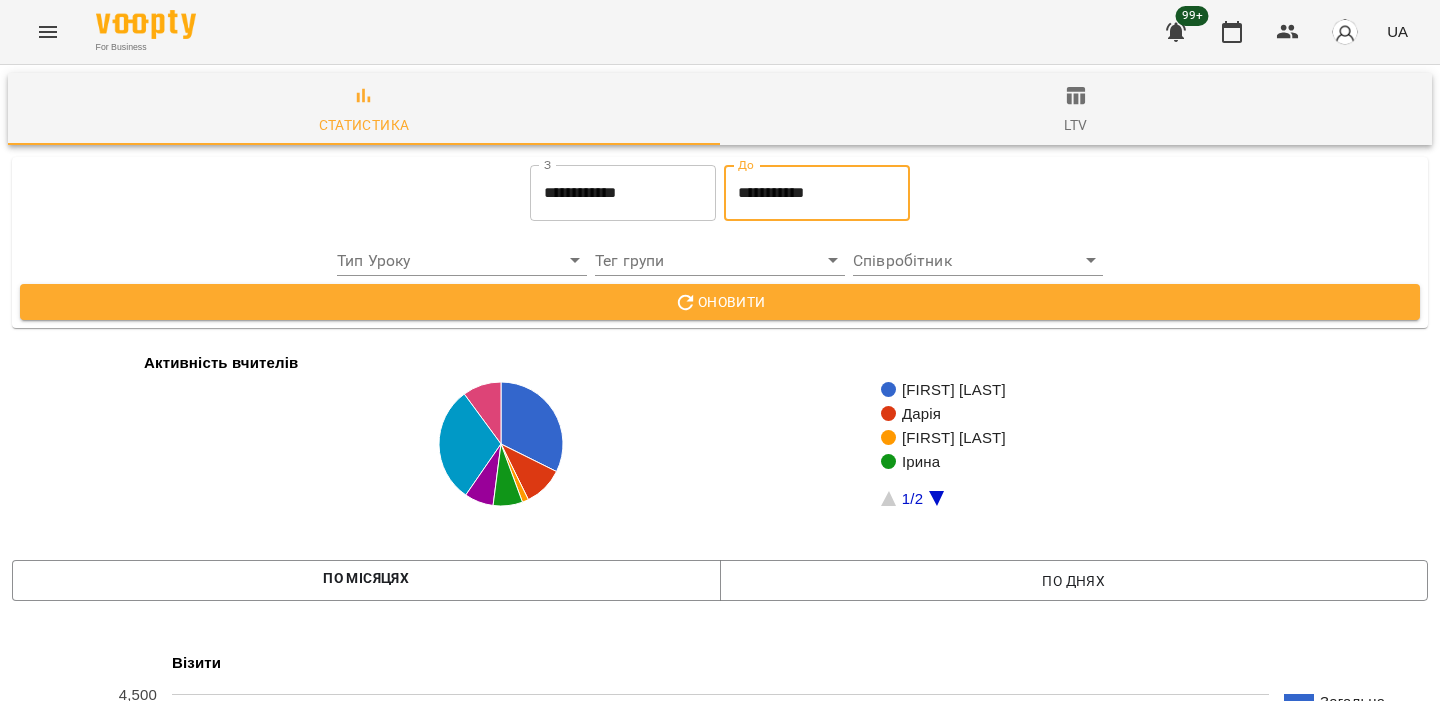 click on "Оновити" at bounding box center (720, 302) 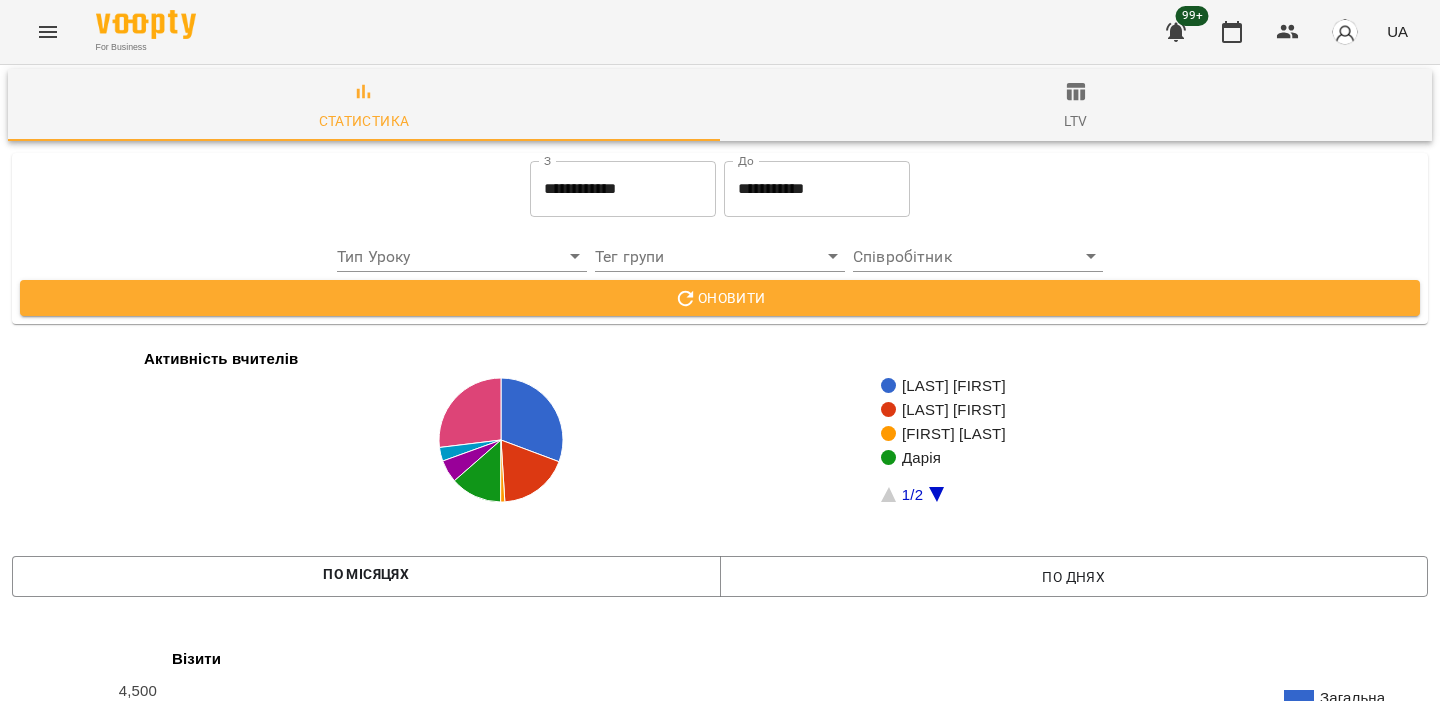 scroll, scrollTop: 3276, scrollLeft: 0, axis: vertical 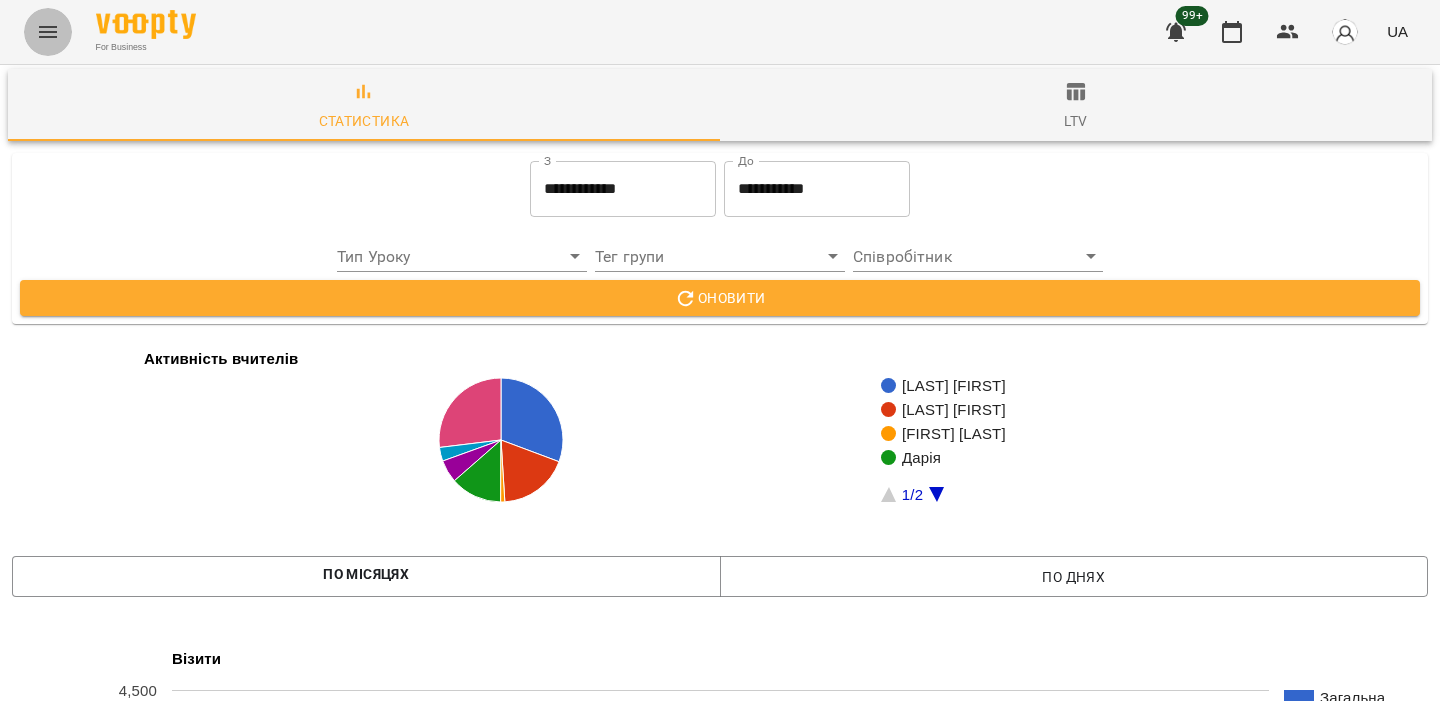 click 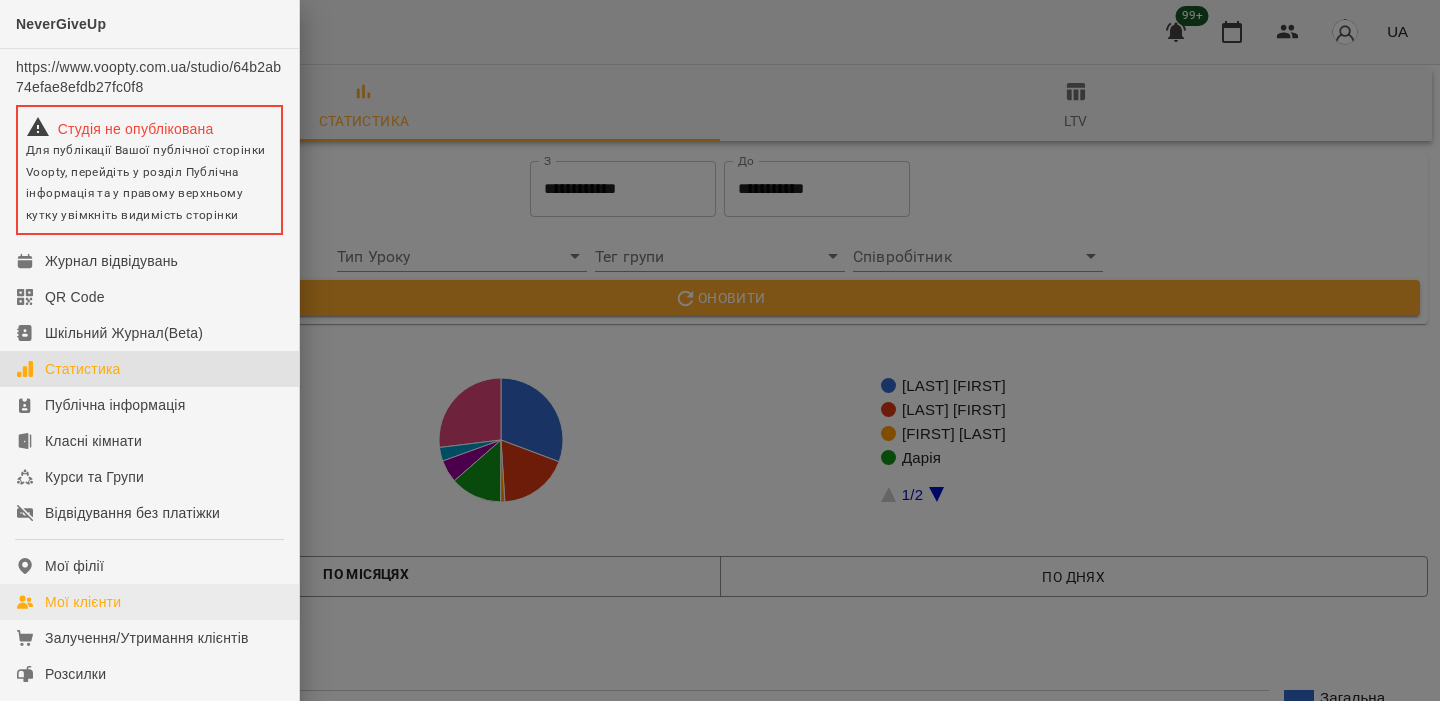 scroll, scrollTop: 428, scrollLeft: 0, axis: vertical 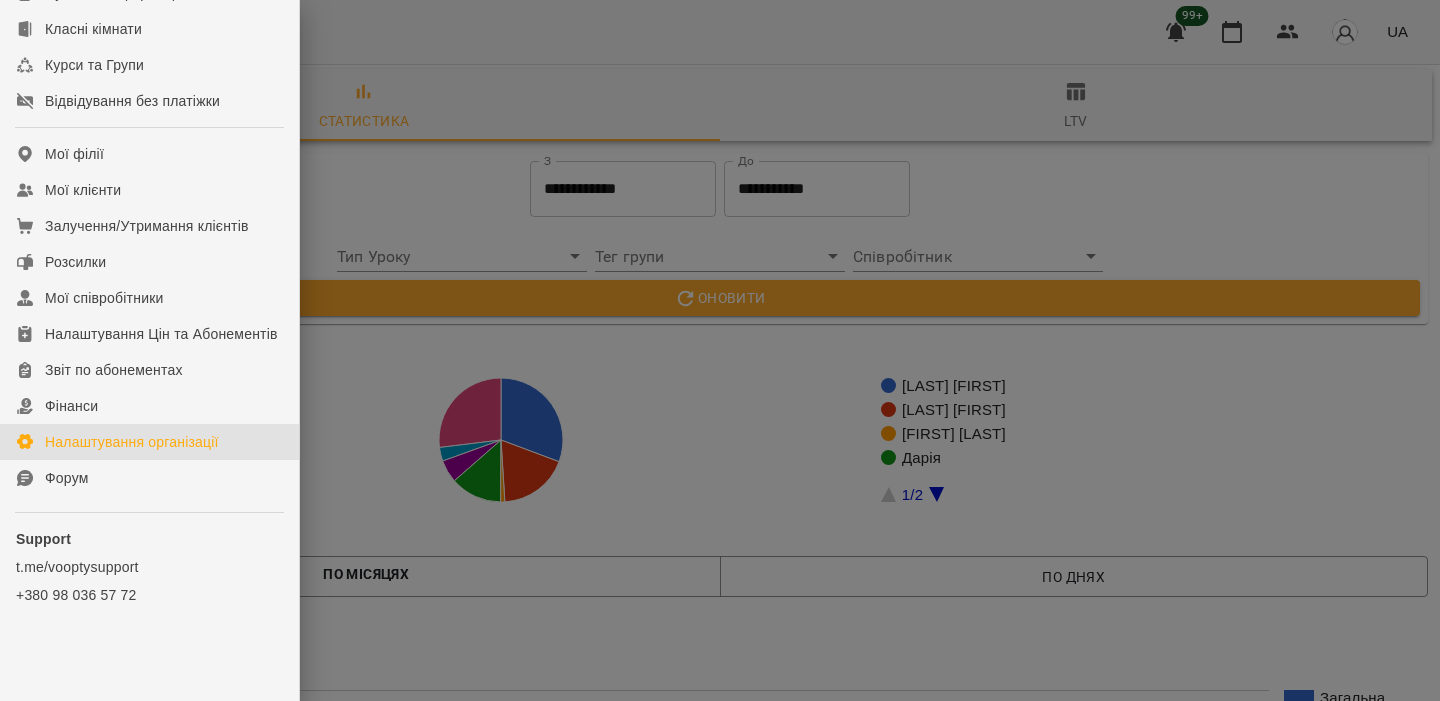click on "Налаштування організації" at bounding box center [149, 442] 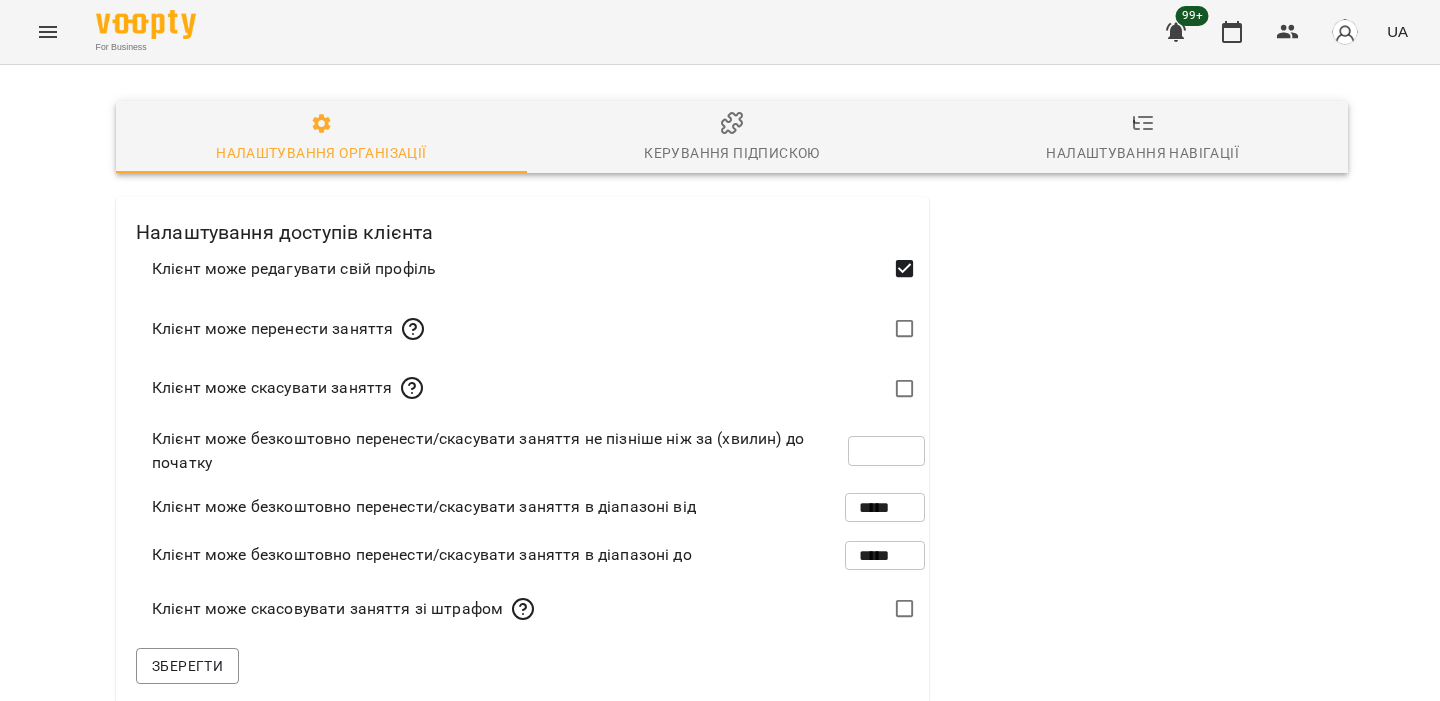 scroll, scrollTop: 0, scrollLeft: 0, axis: both 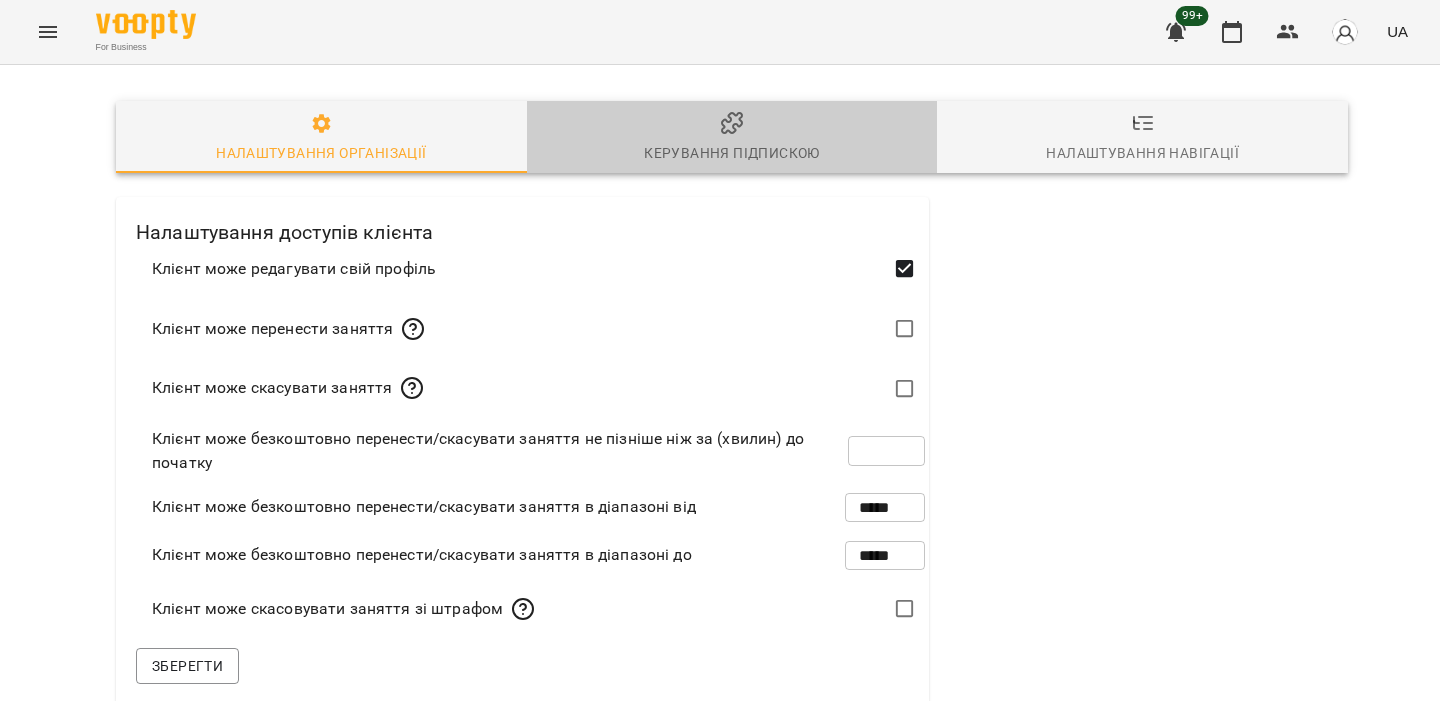 click on "Керування підпискою" at bounding box center (731, 153) 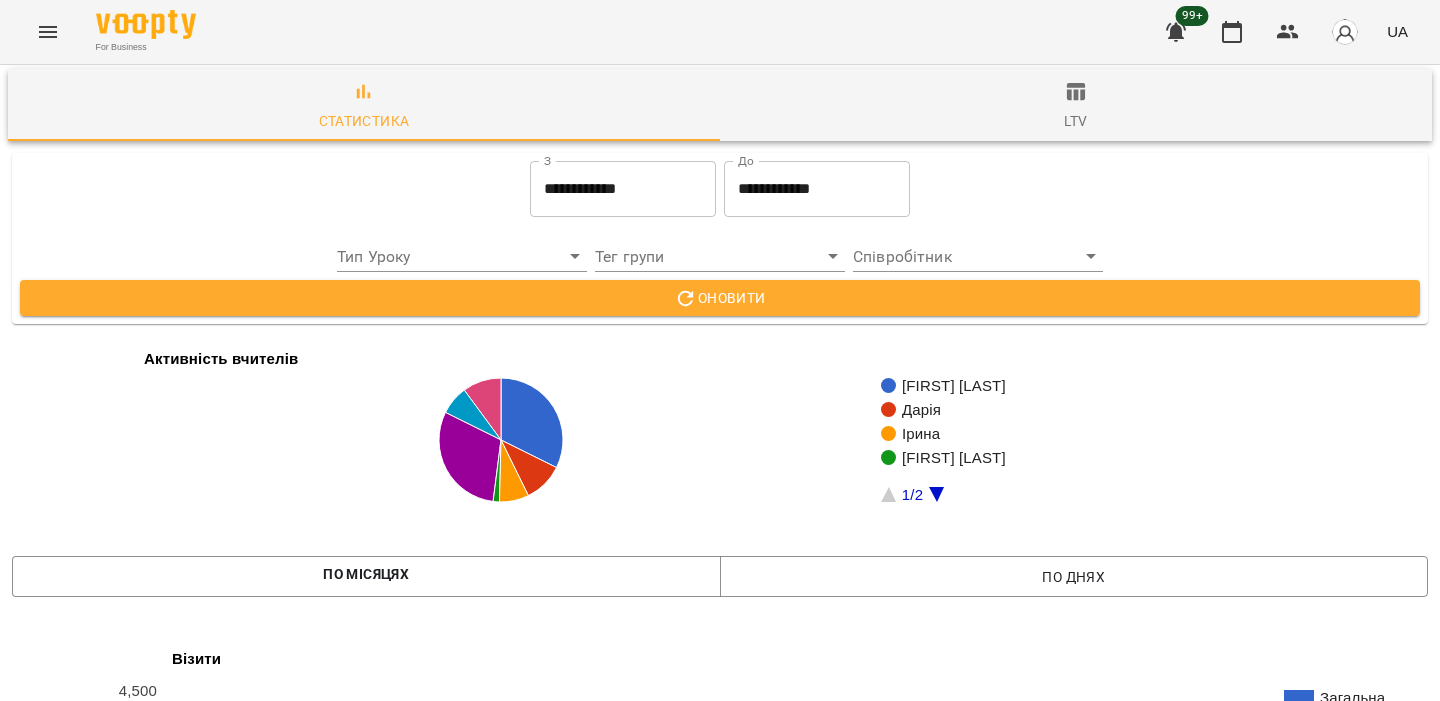 scroll, scrollTop: 0, scrollLeft: 0, axis: both 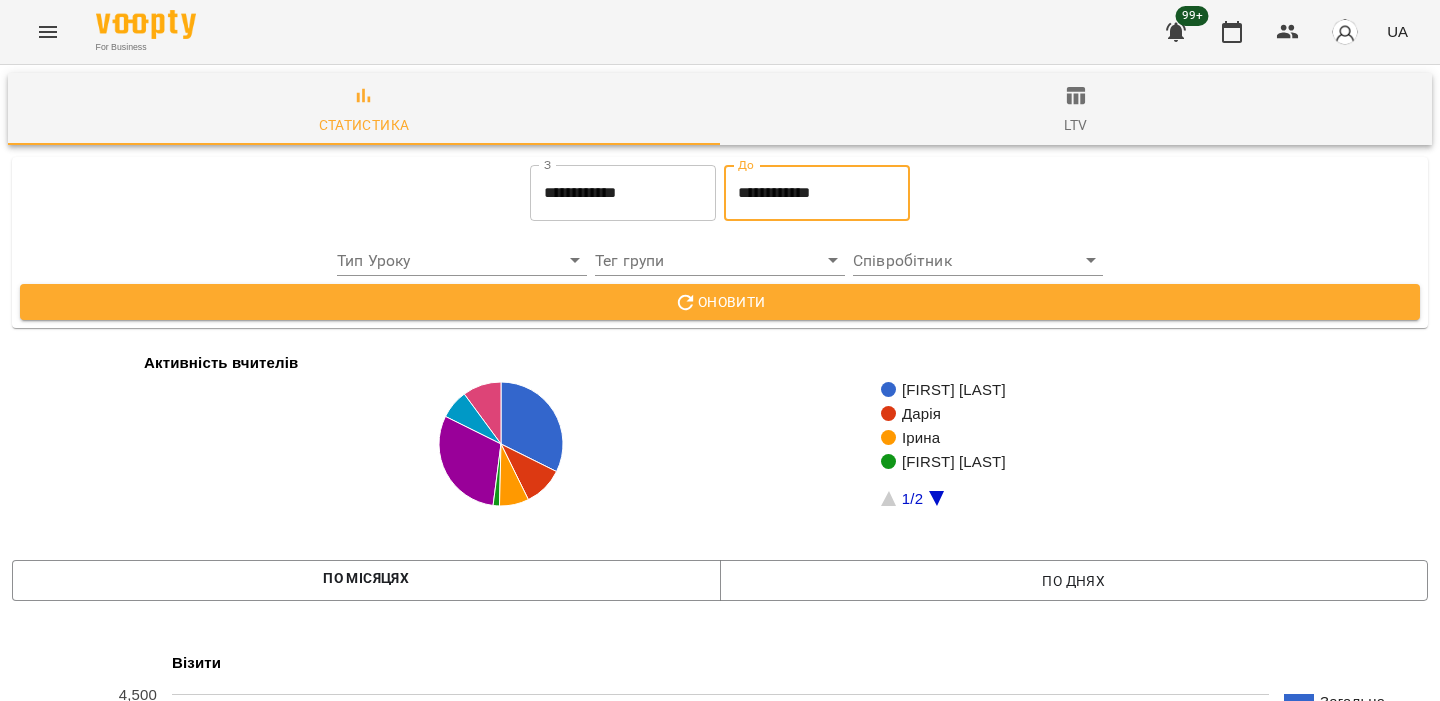 click on "**********" at bounding box center (817, 193) 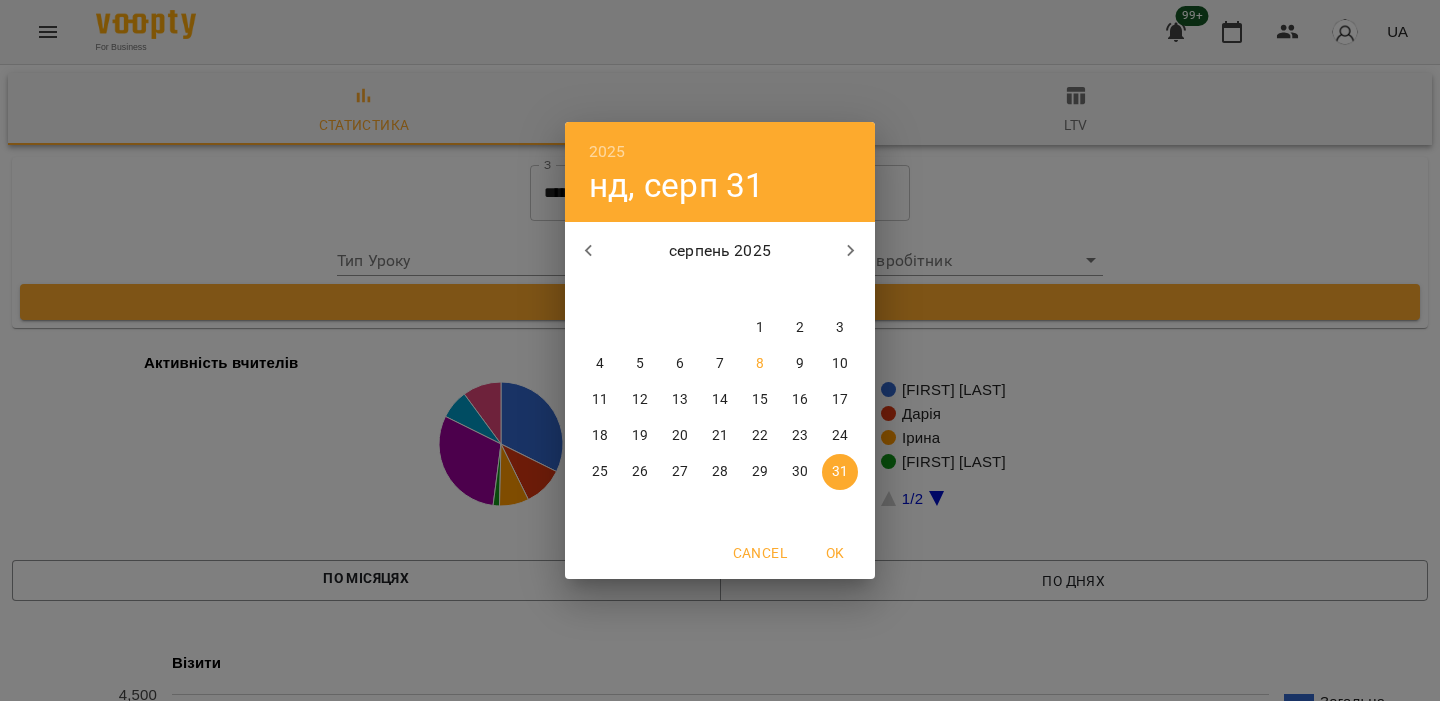 click 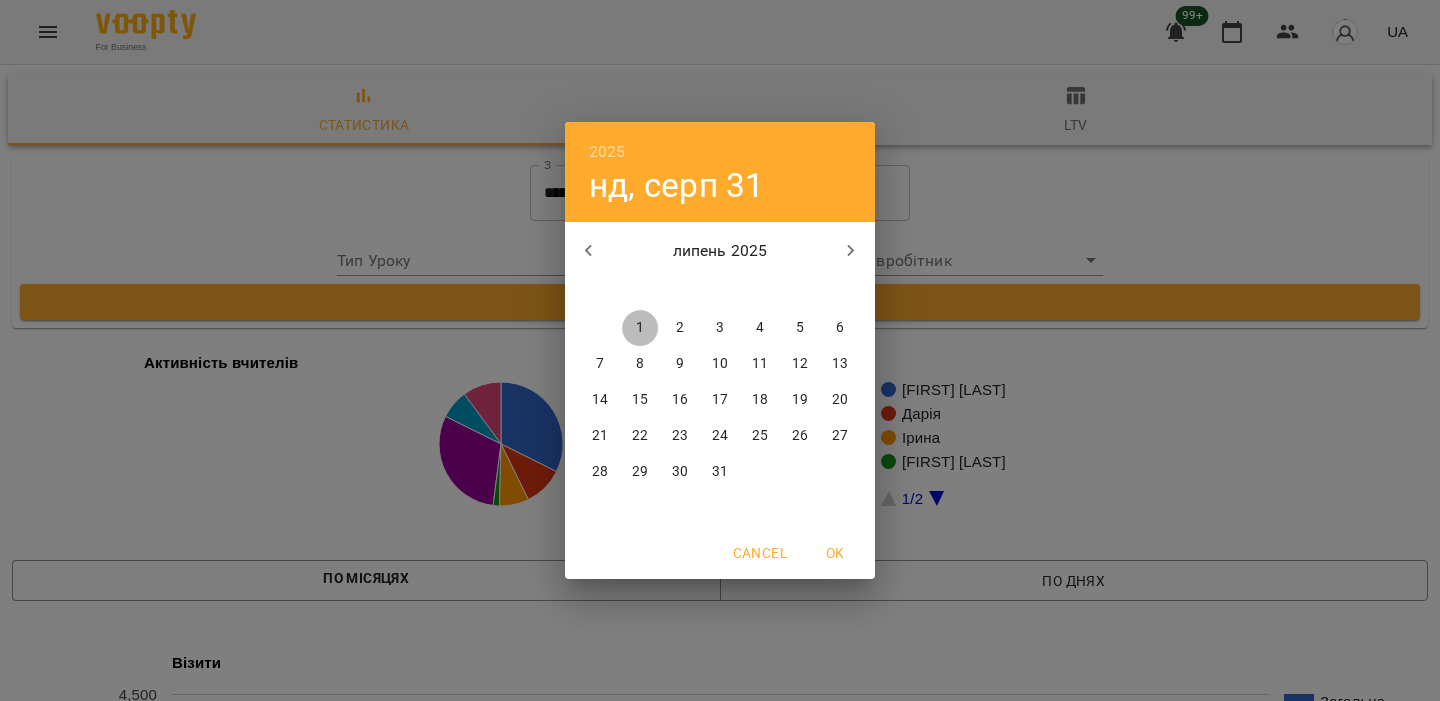 click on "1" at bounding box center [640, 328] 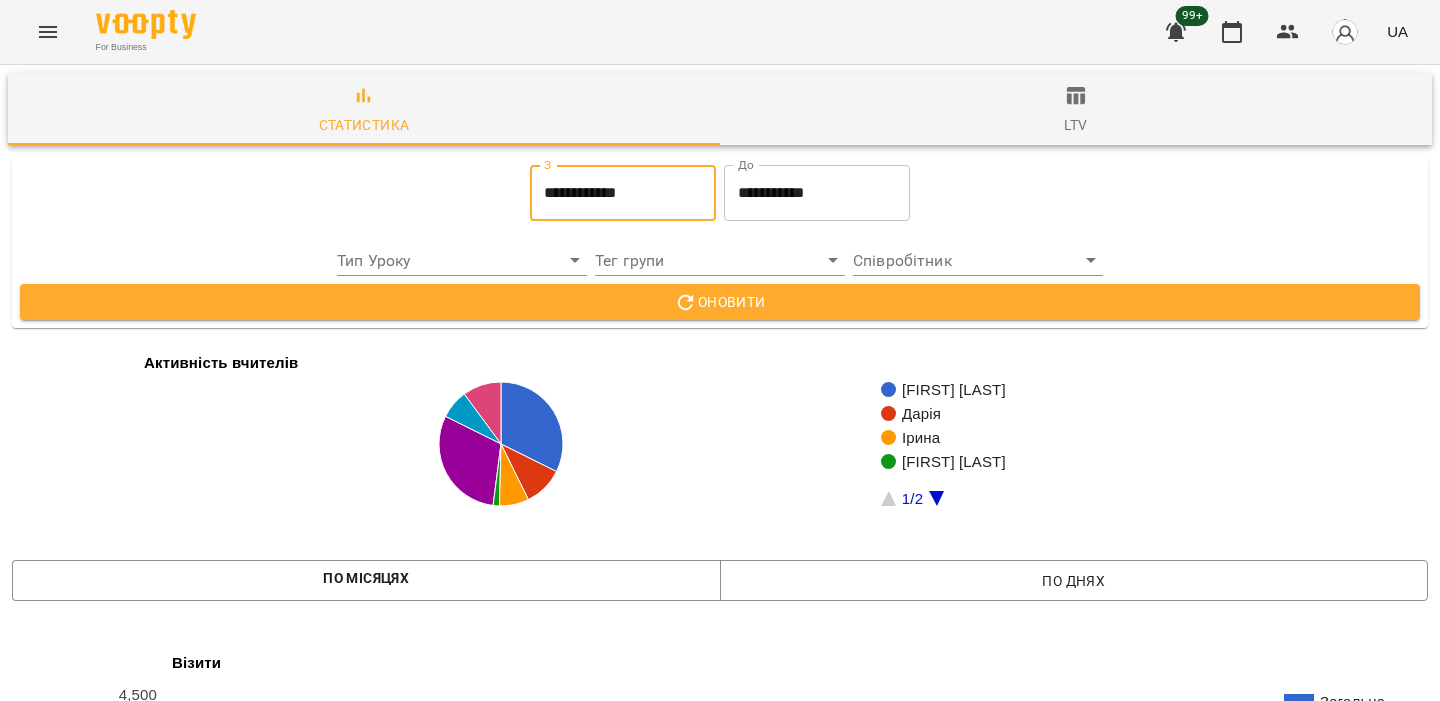 click on "**********" at bounding box center (623, 193) 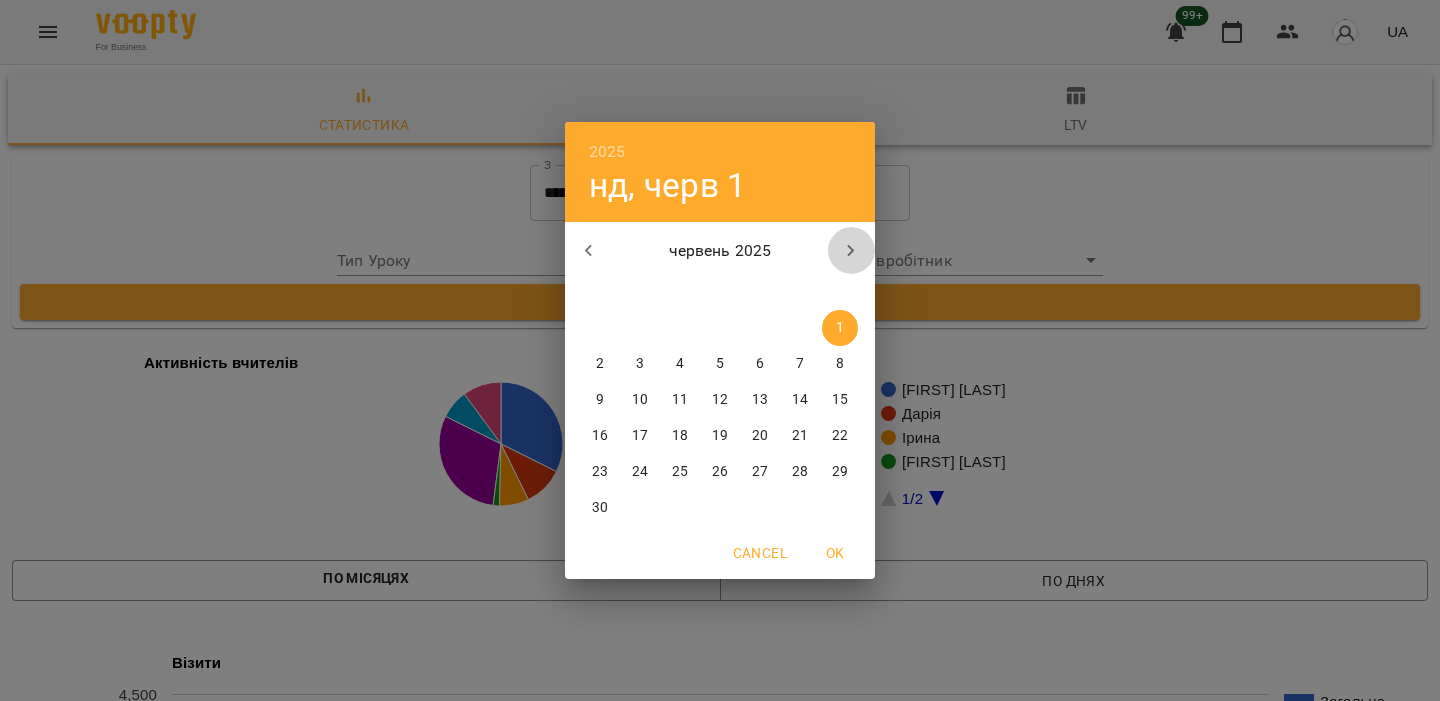 click 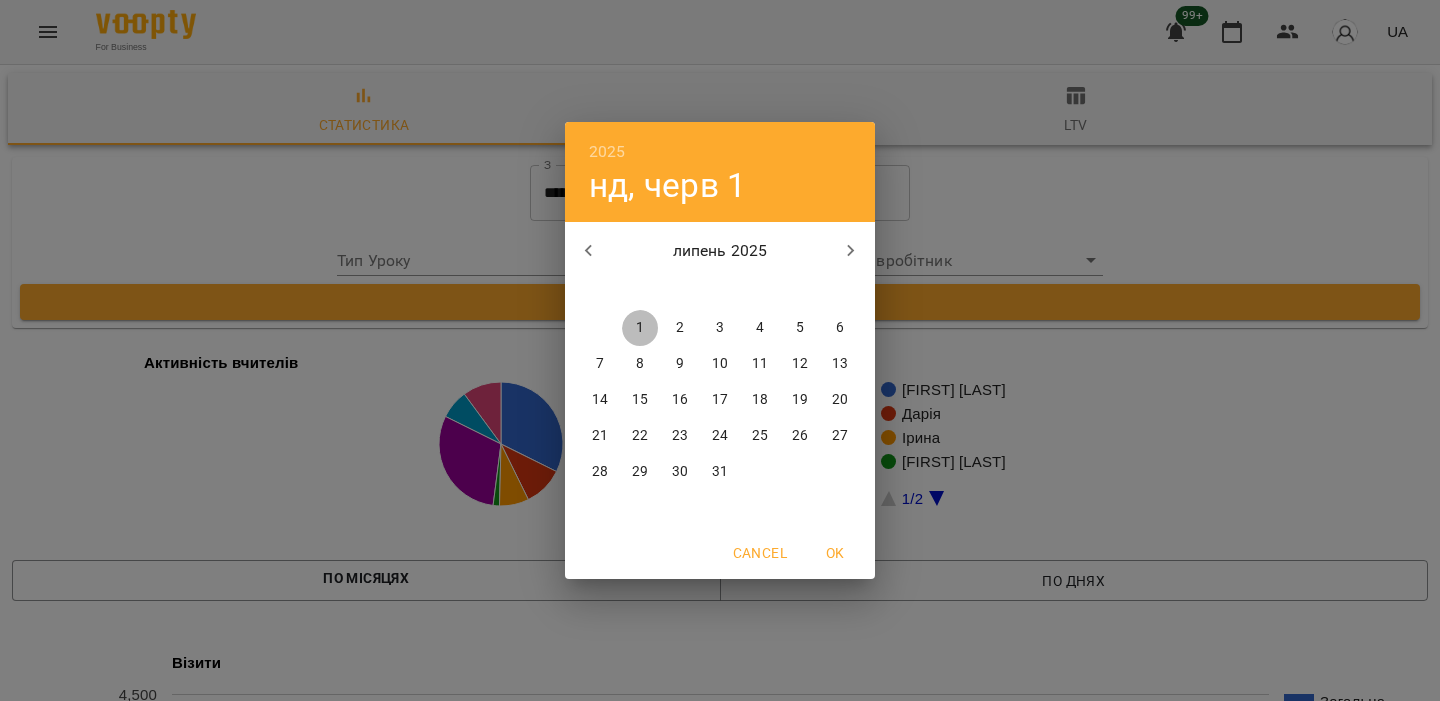 click on "1" at bounding box center [640, 328] 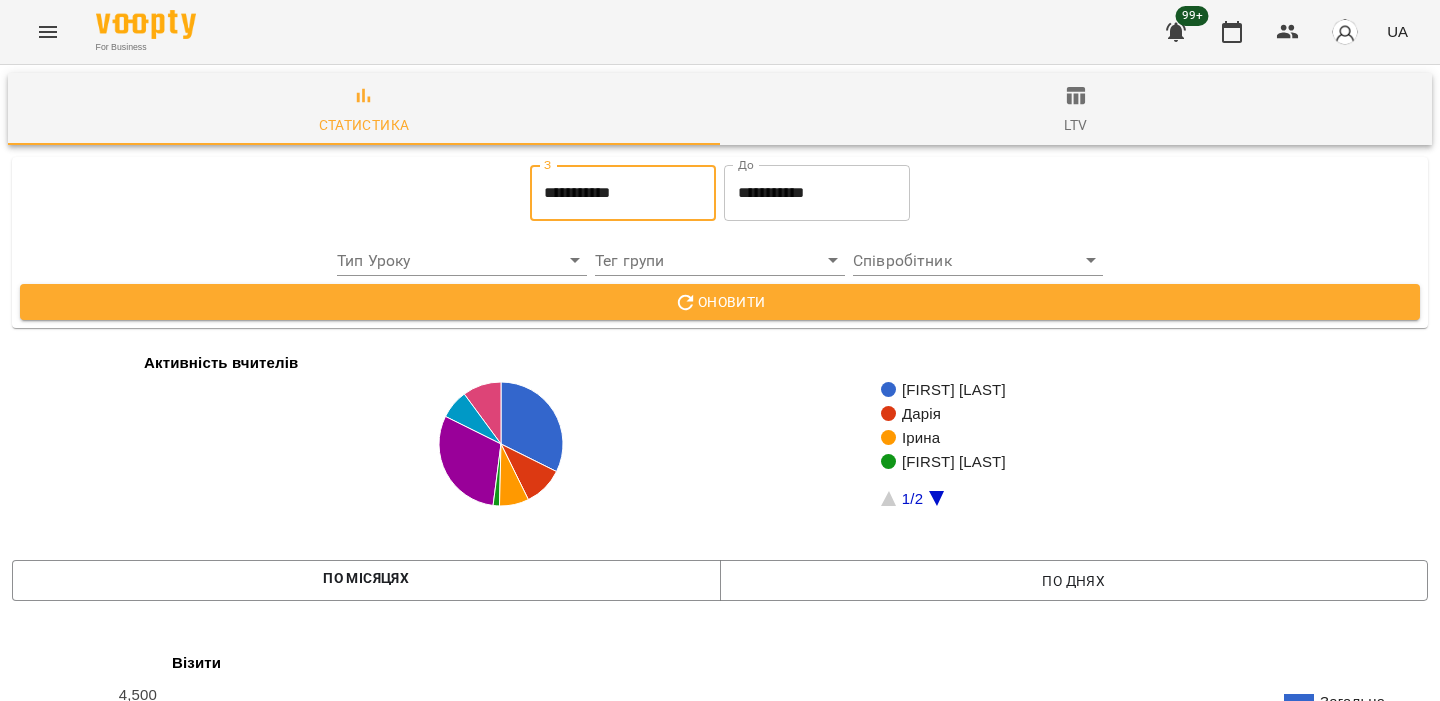 click on "**********" at bounding box center (817, 193) 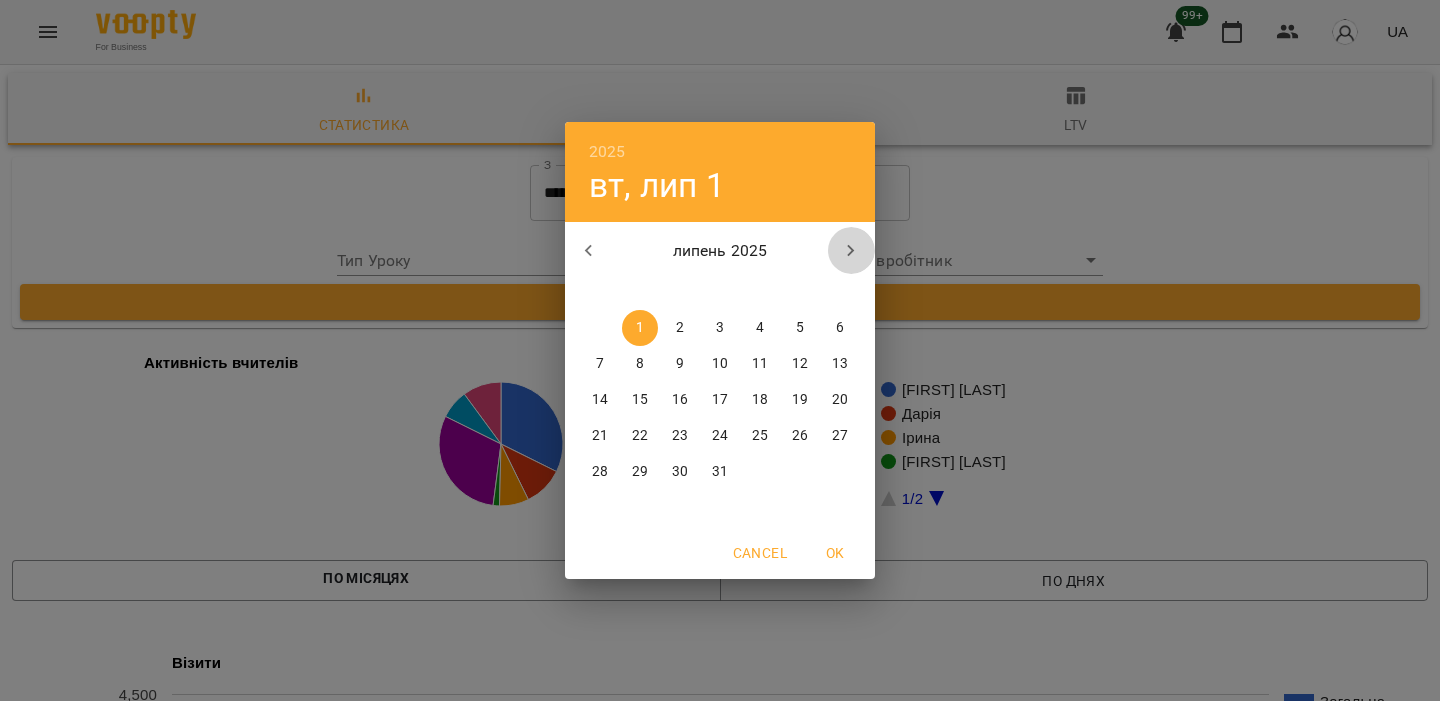 click 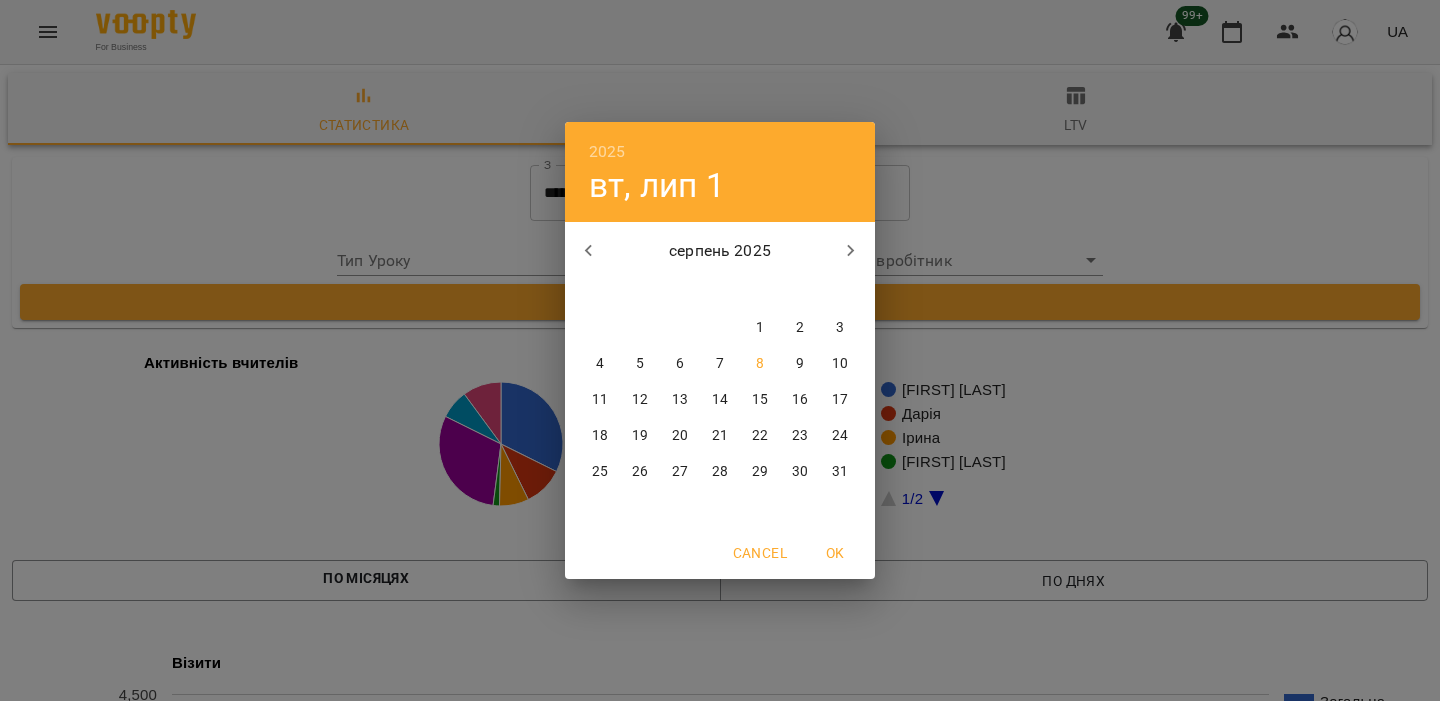 click on "1" at bounding box center (760, 328) 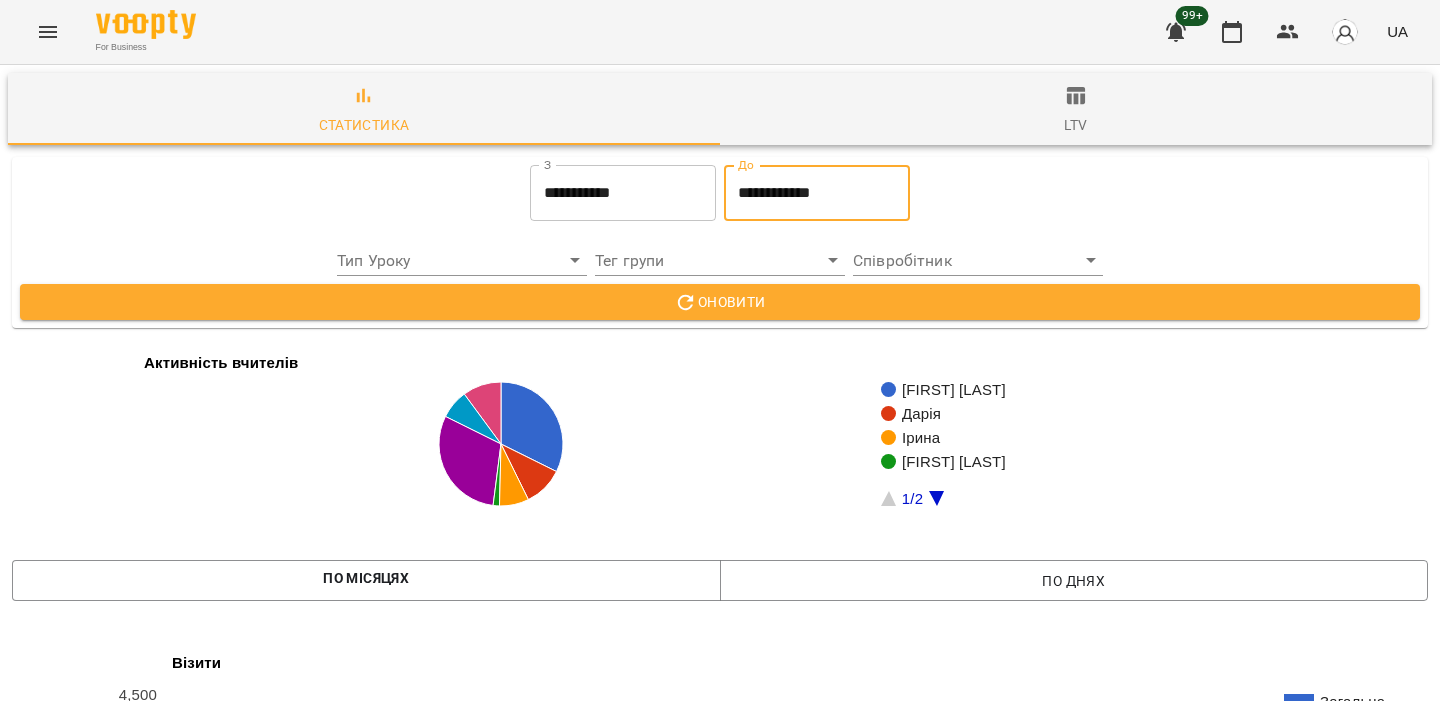 click on "Оновити" at bounding box center (720, 302) 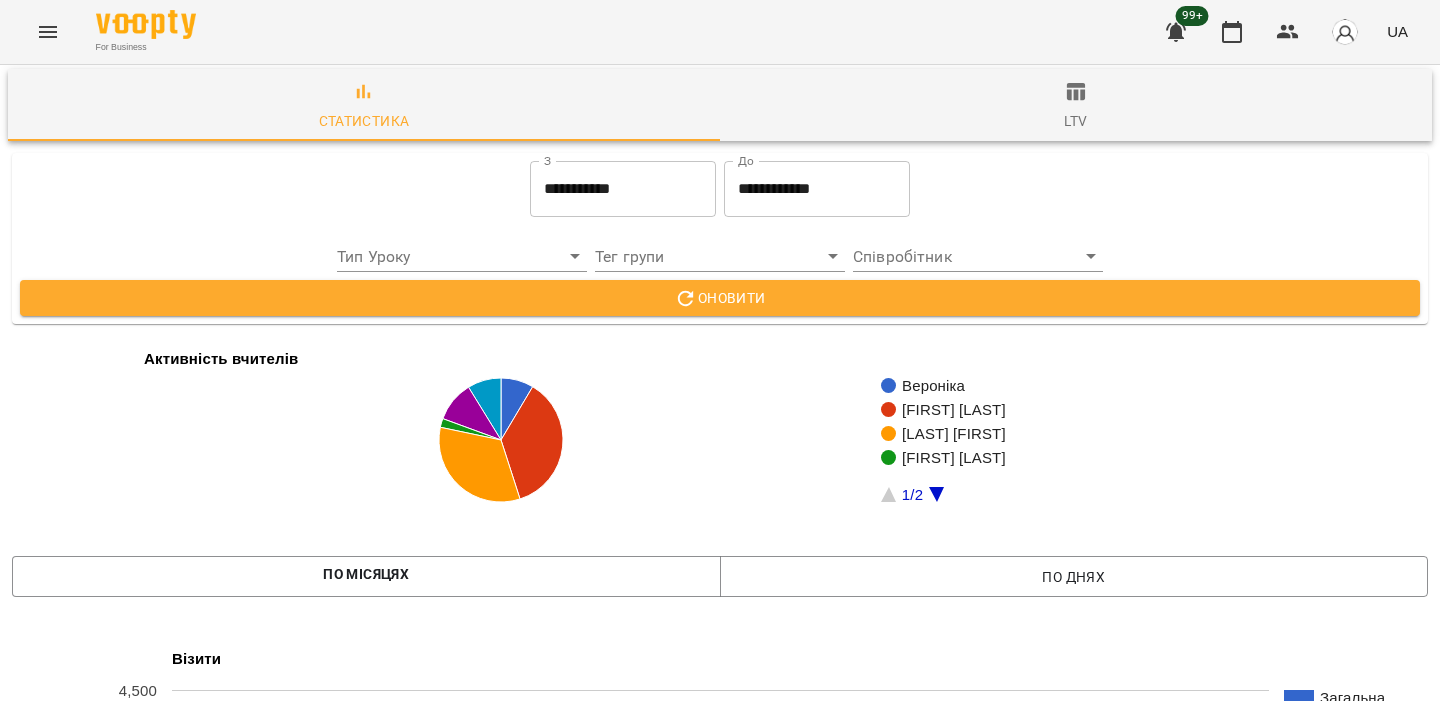 scroll, scrollTop: 3276, scrollLeft: 0, axis: vertical 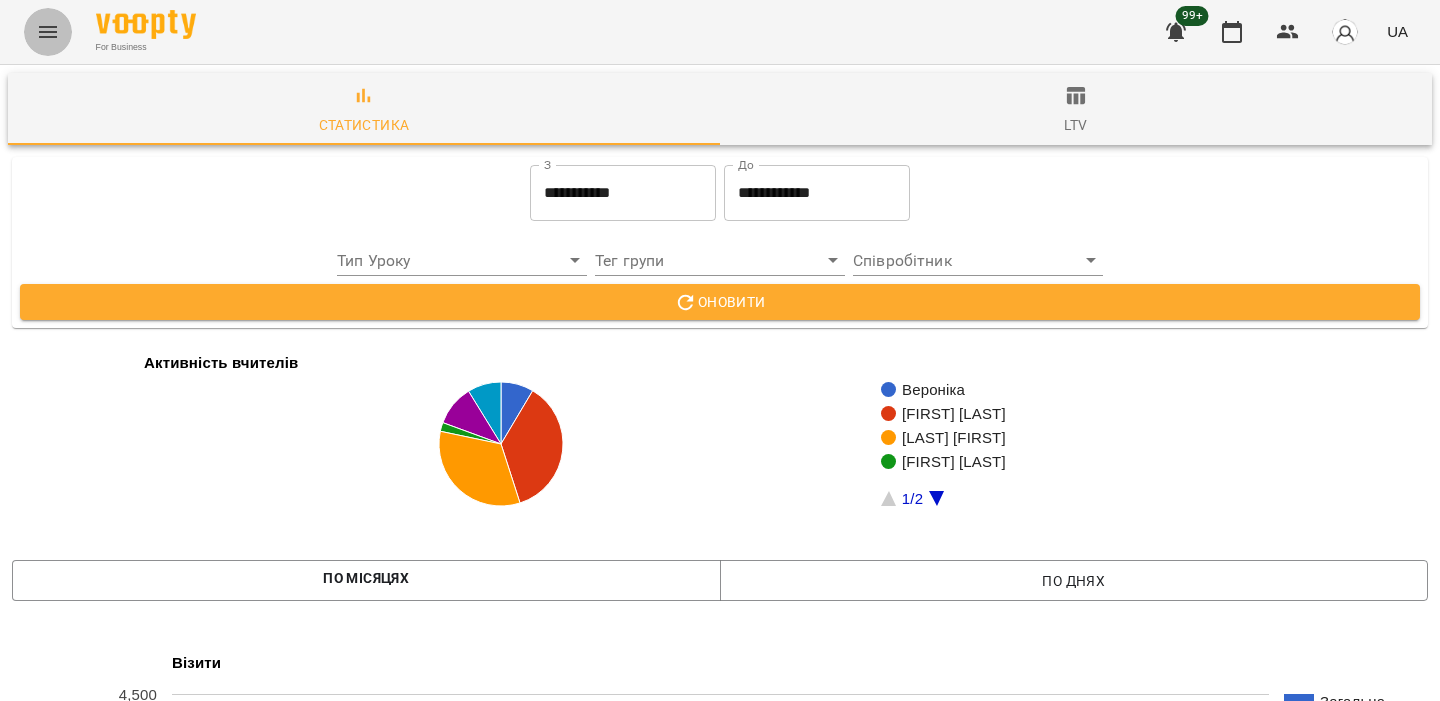click 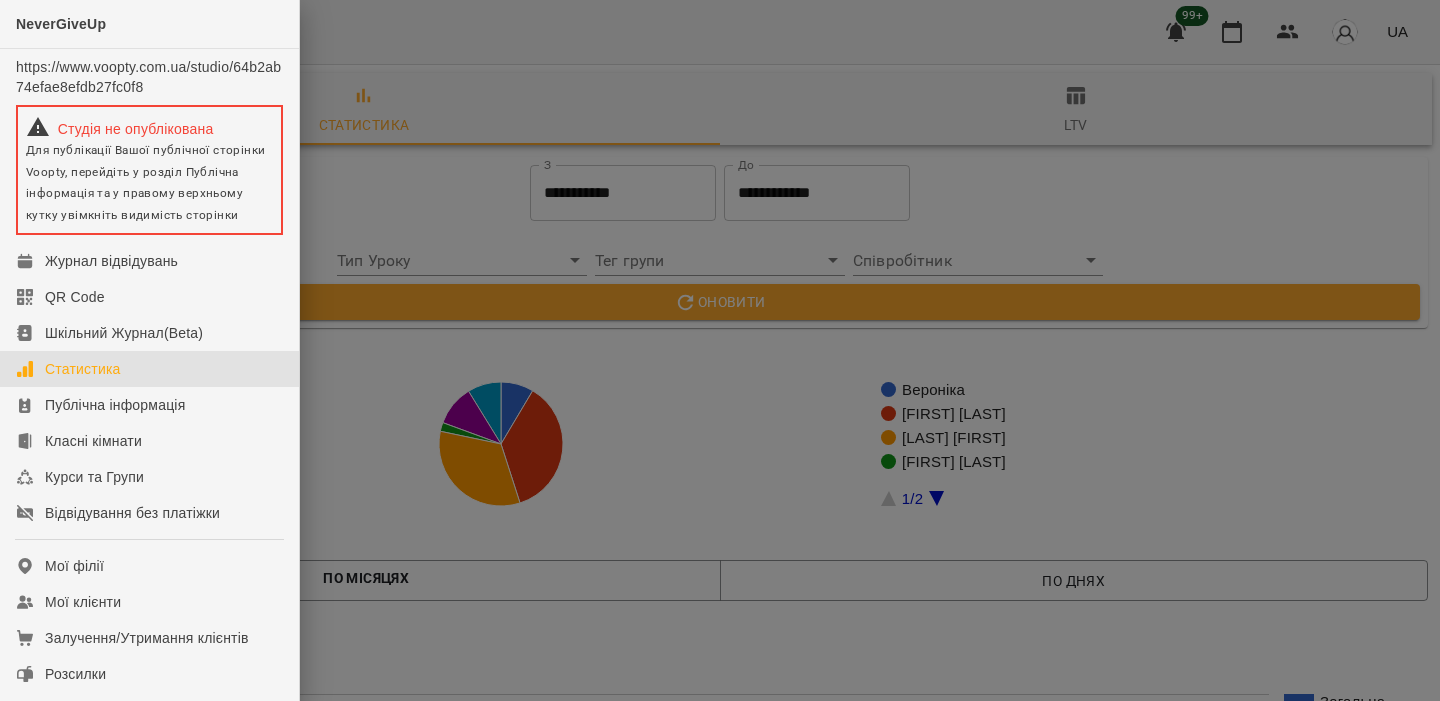 click on "Статистика" at bounding box center [83, 369] 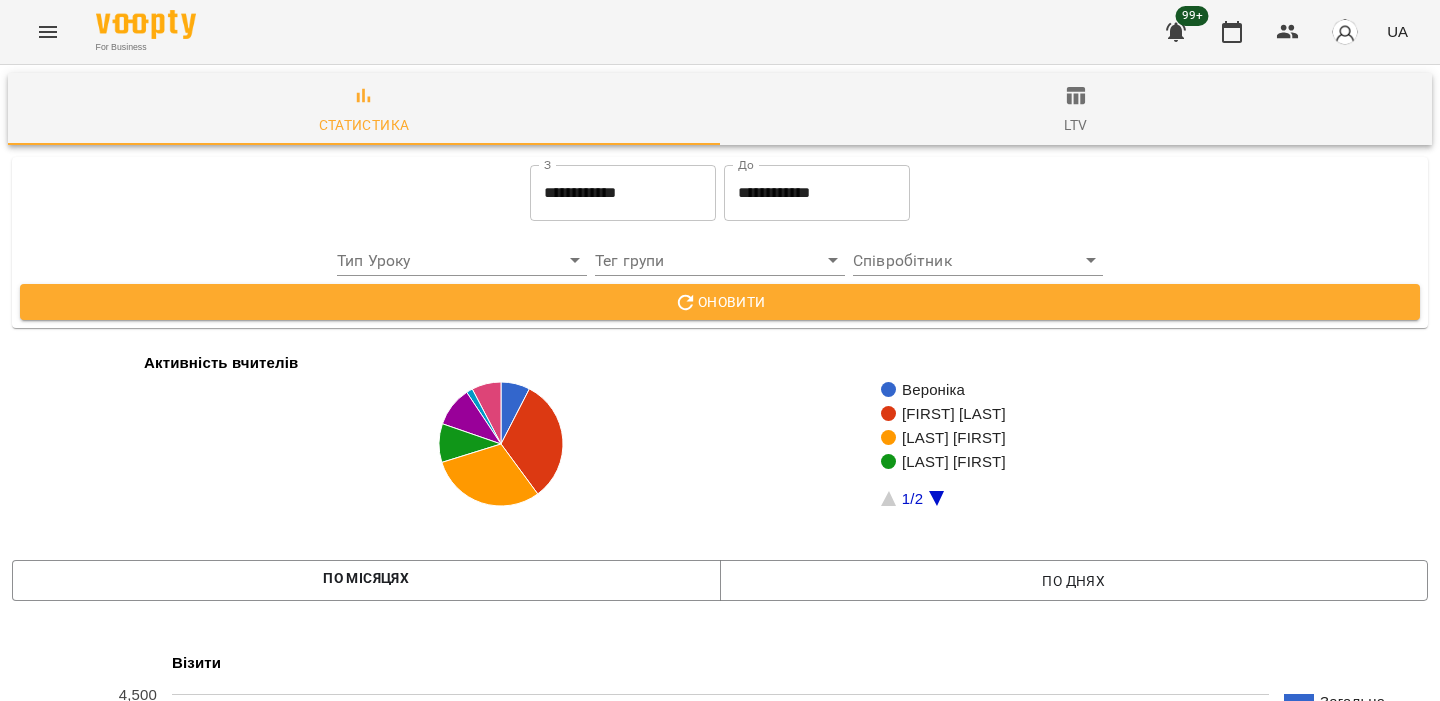 click on "Оновити" at bounding box center (720, 302) 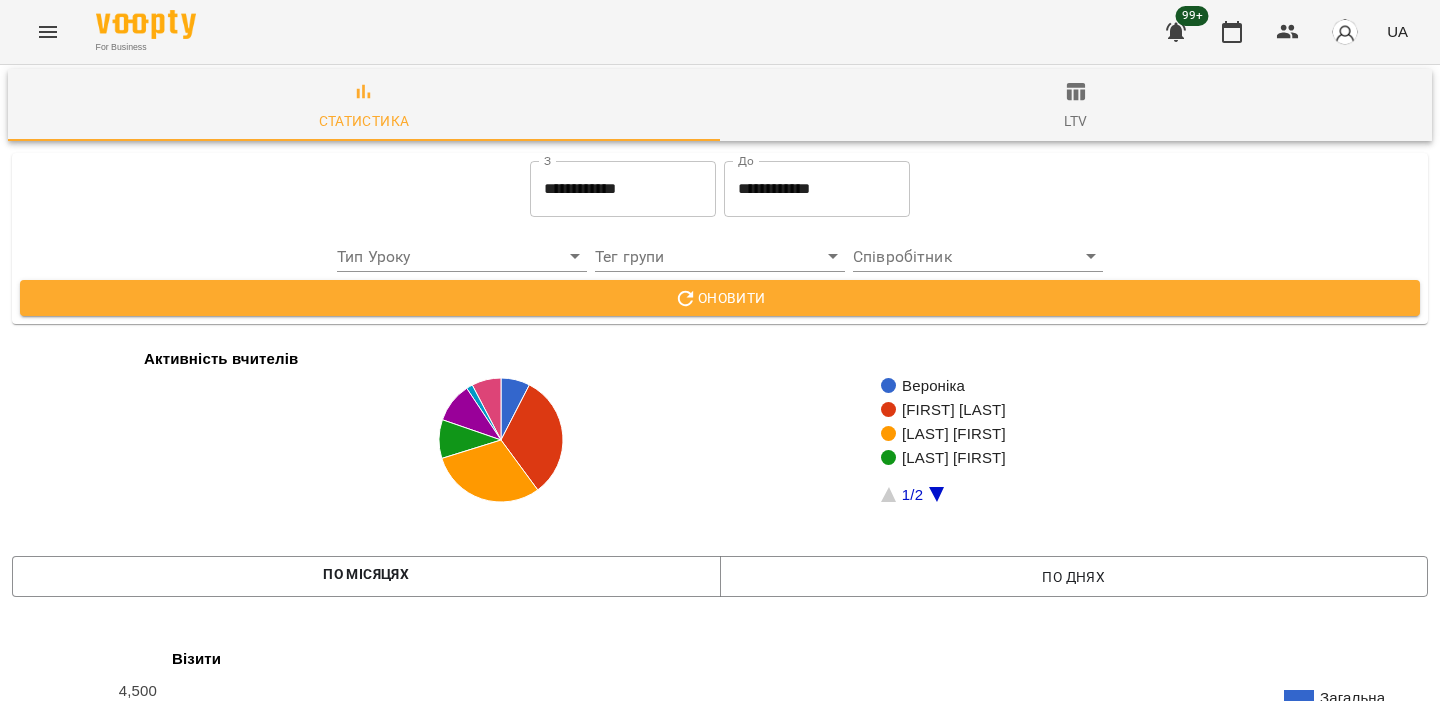 scroll, scrollTop: 3276, scrollLeft: 0, axis: vertical 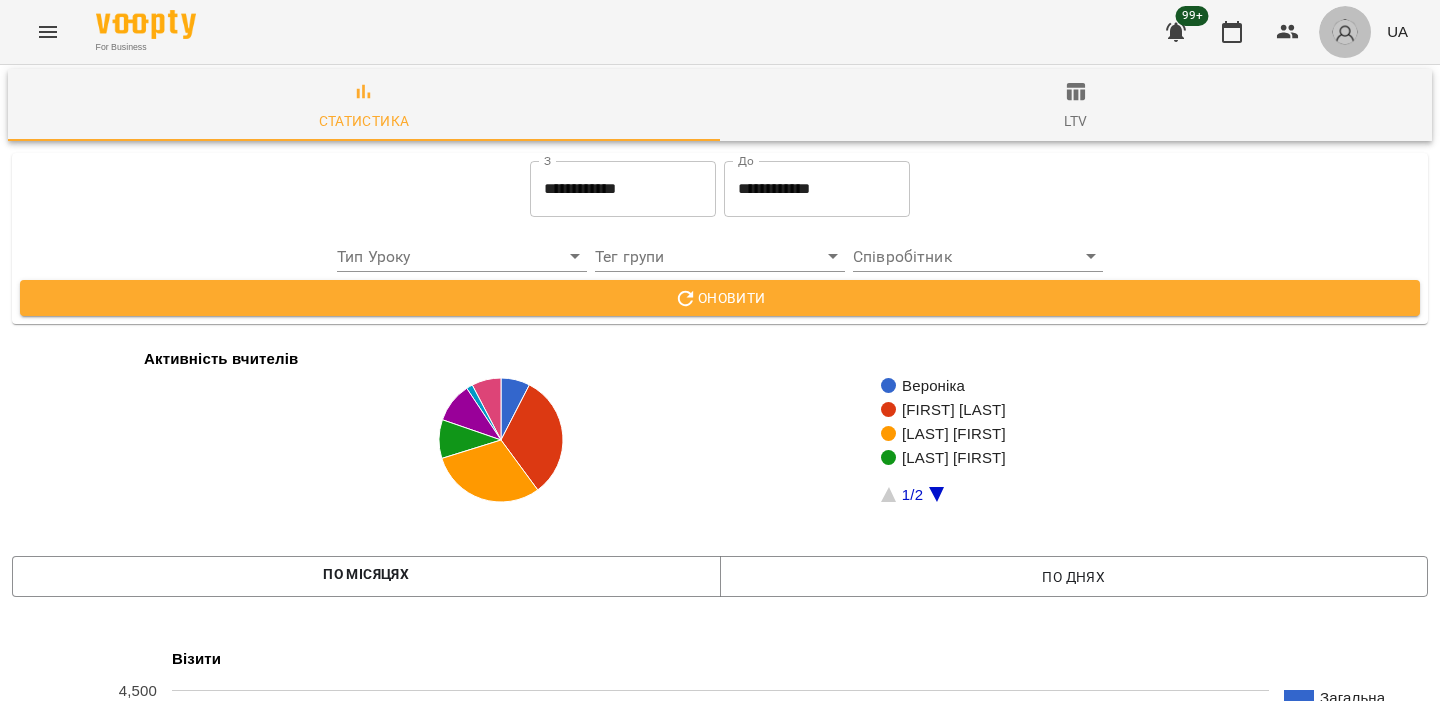 click at bounding box center (1345, 32) 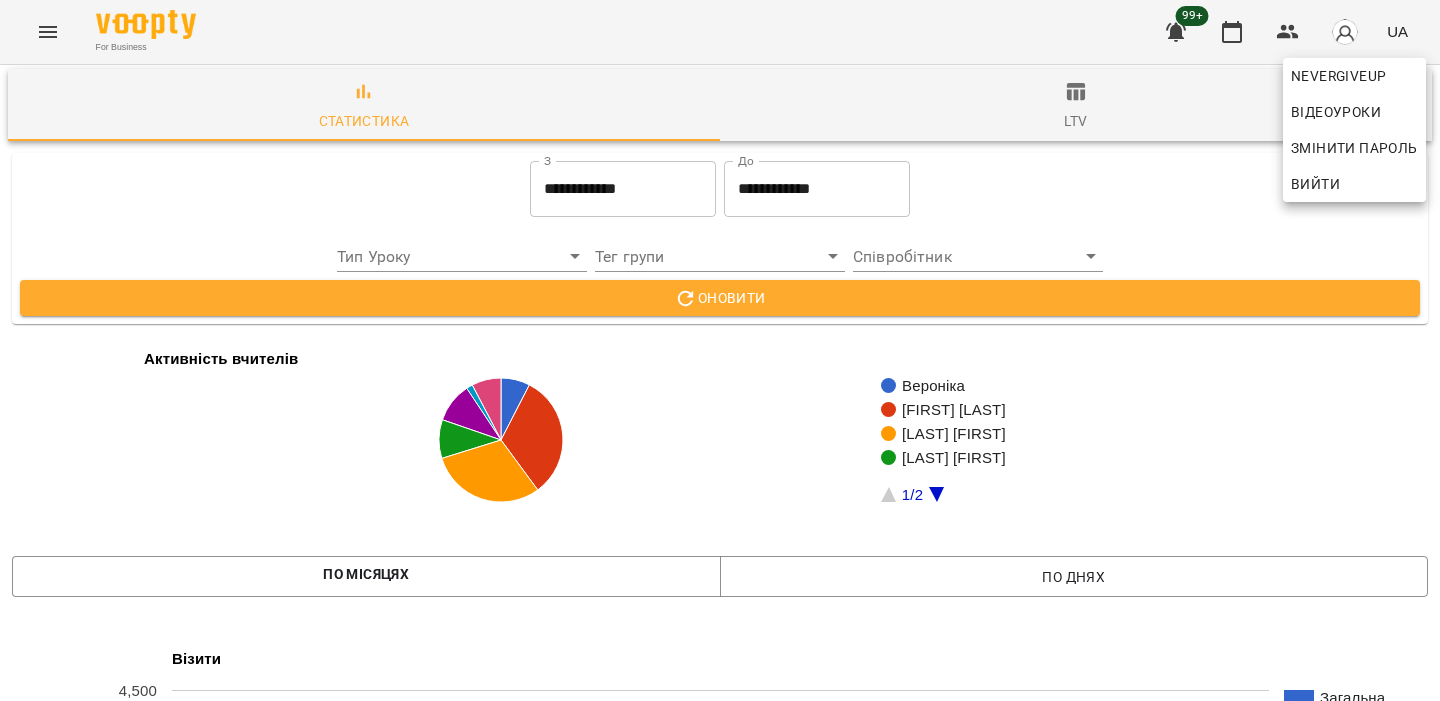 click on "Вийти" at bounding box center (1315, 184) 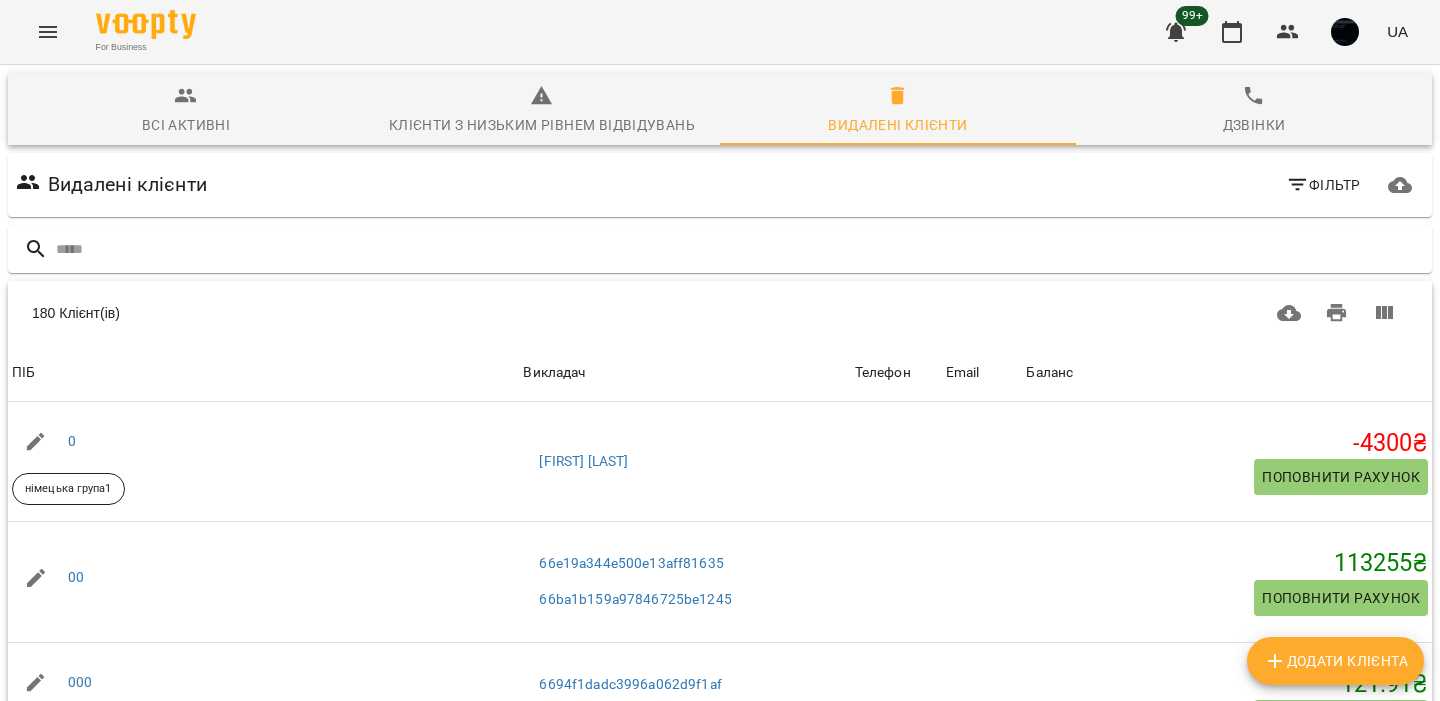 scroll, scrollTop: 0, scrollLeft: 0, axis: both 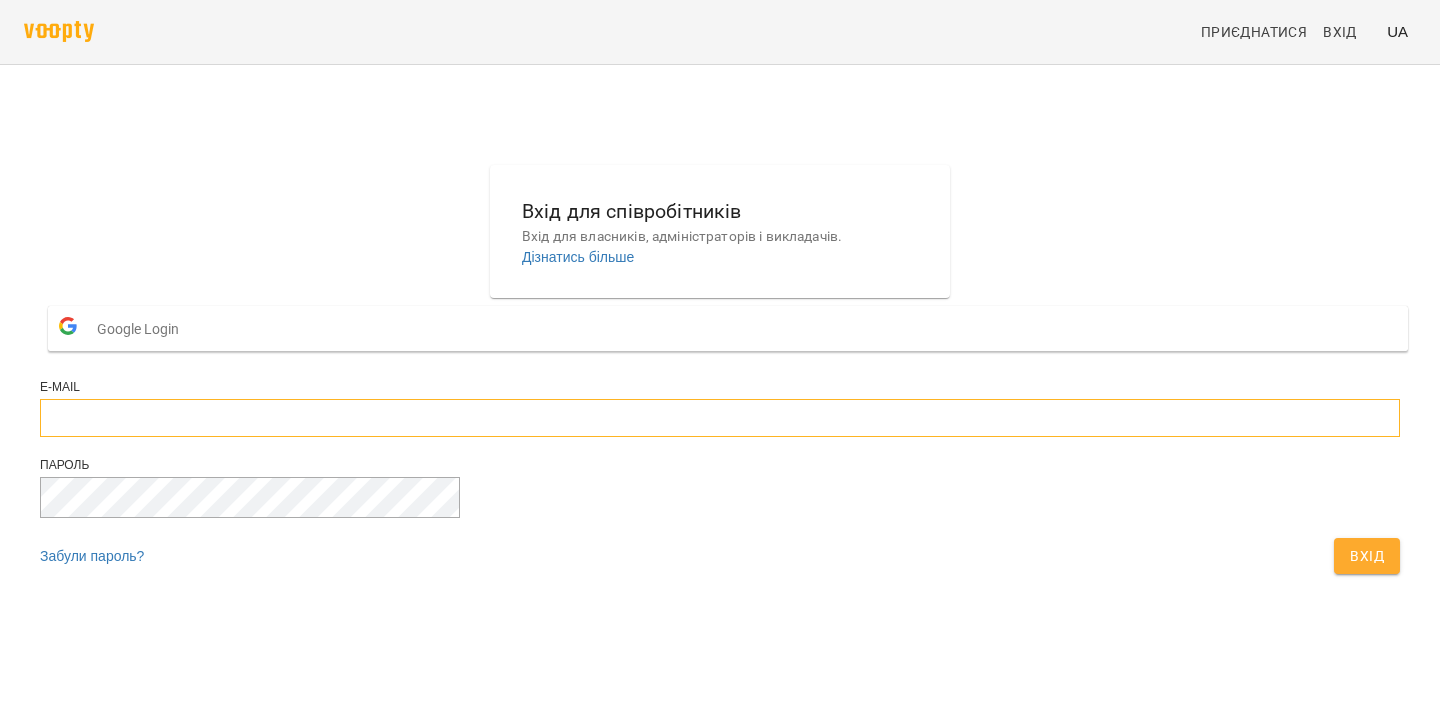 type on "**********" 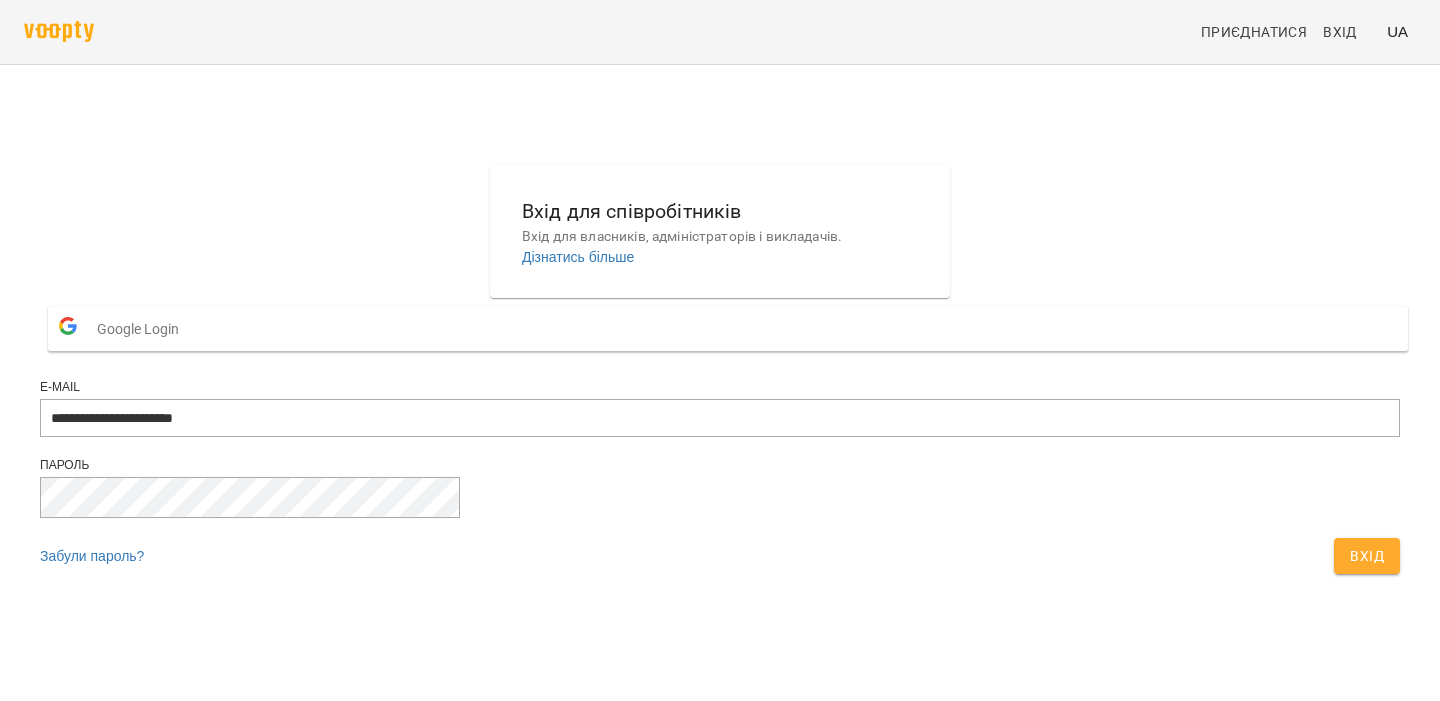 click on "Вхід" at bounding box center (1367, 556) 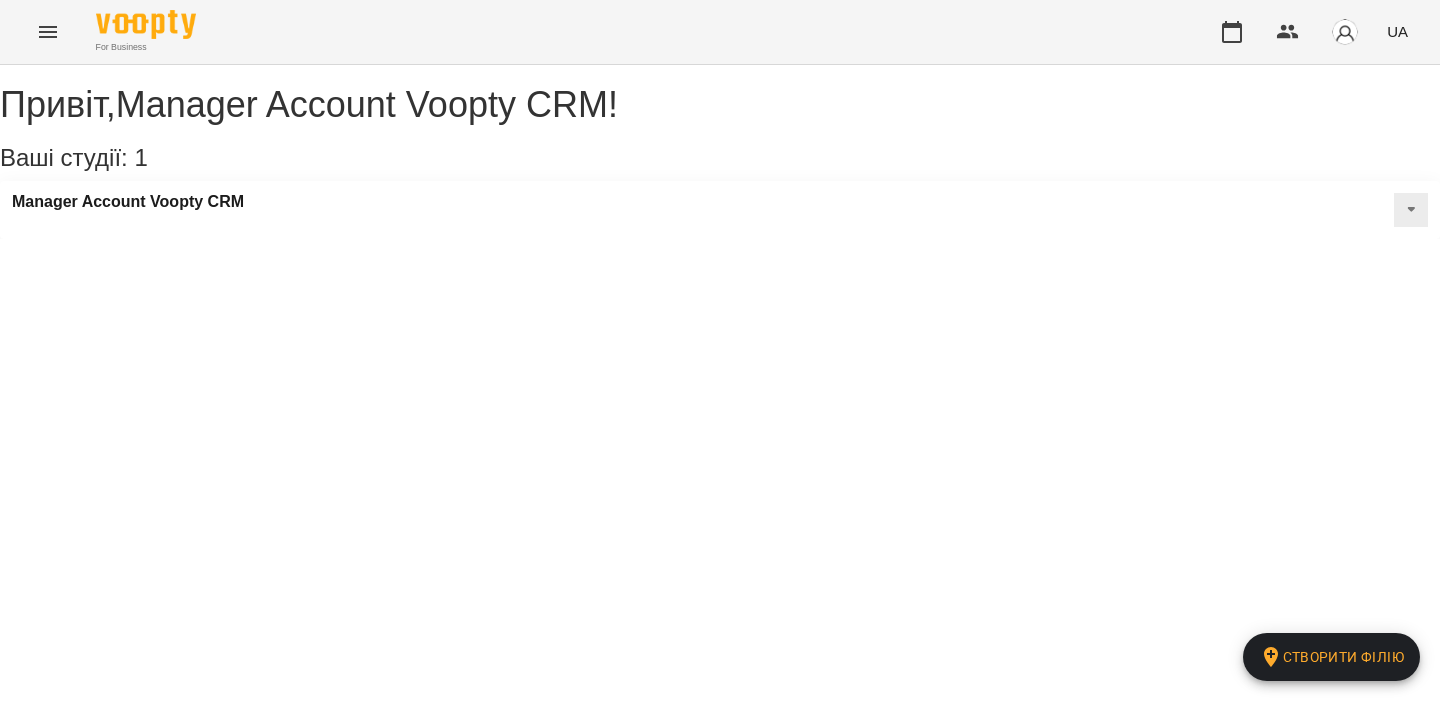 scroll, scrollTop: 0, scrollLeft: 0, axis: both 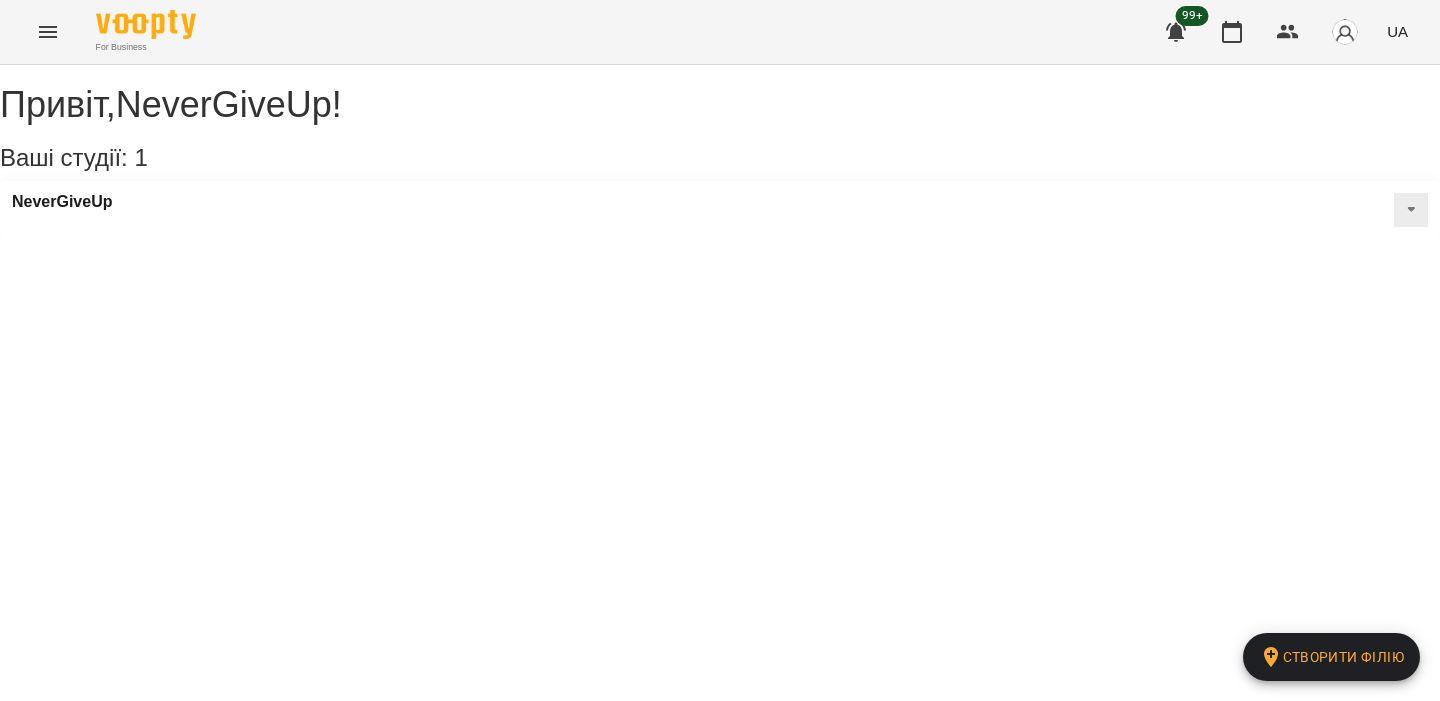 click on "For Business 99+ UA" at bounding box center [720, 32] 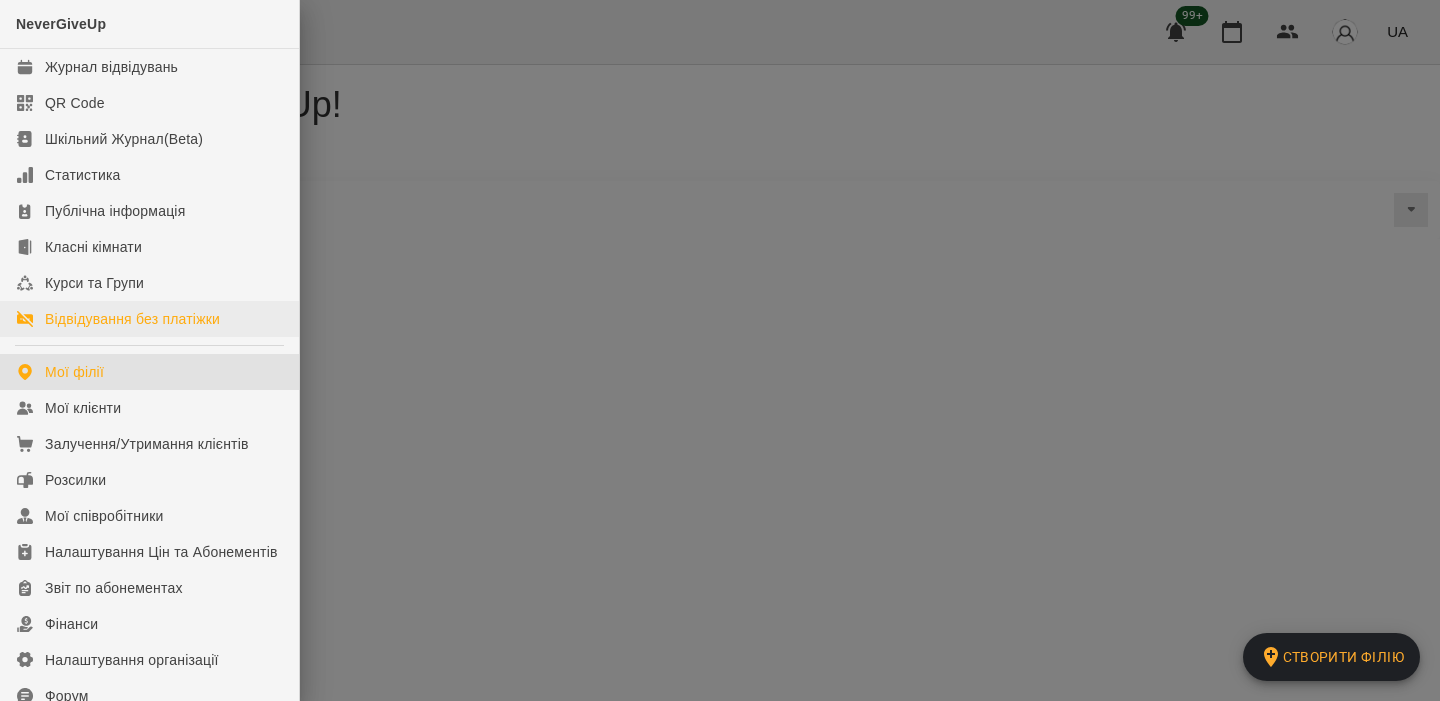 scroll, scrollTop: 238, scrollLeft: 0, axis: vertical 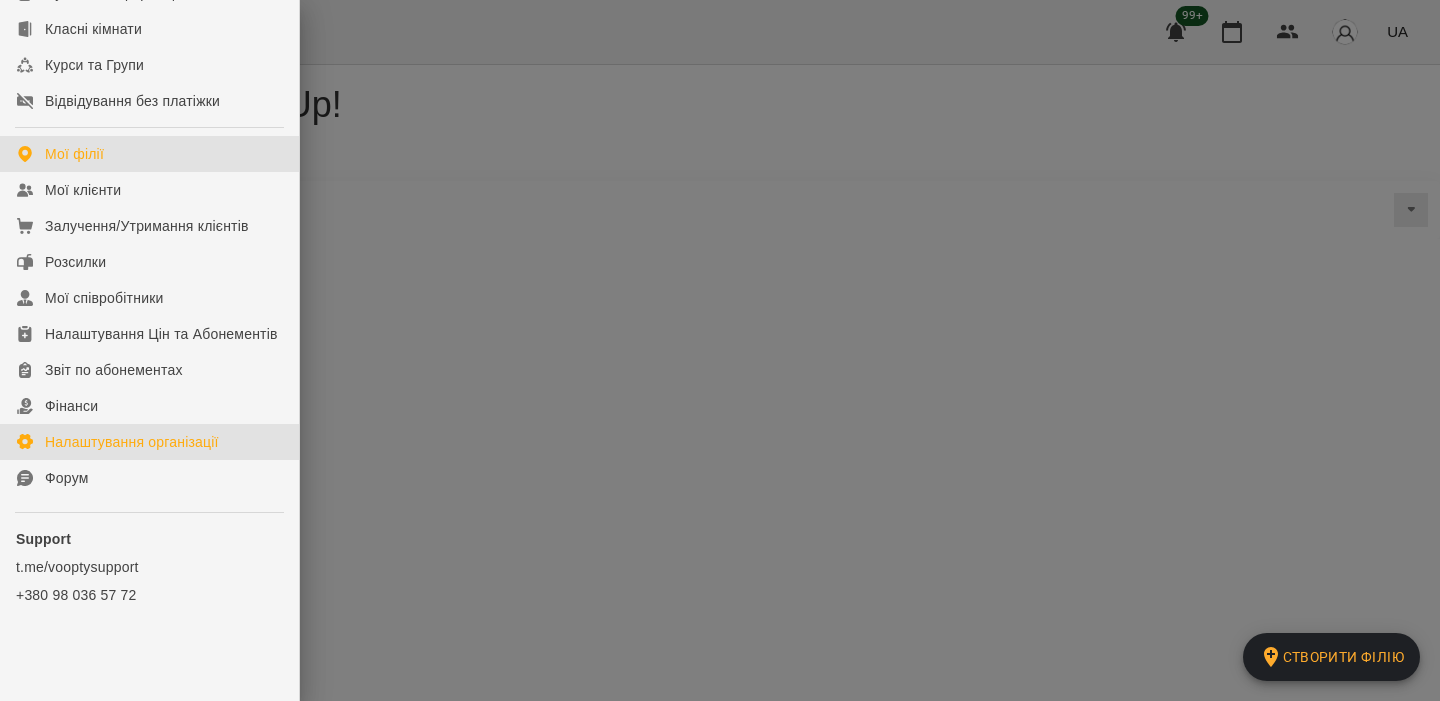 click on "Налаштування організації" at bounding box center [132, 442] 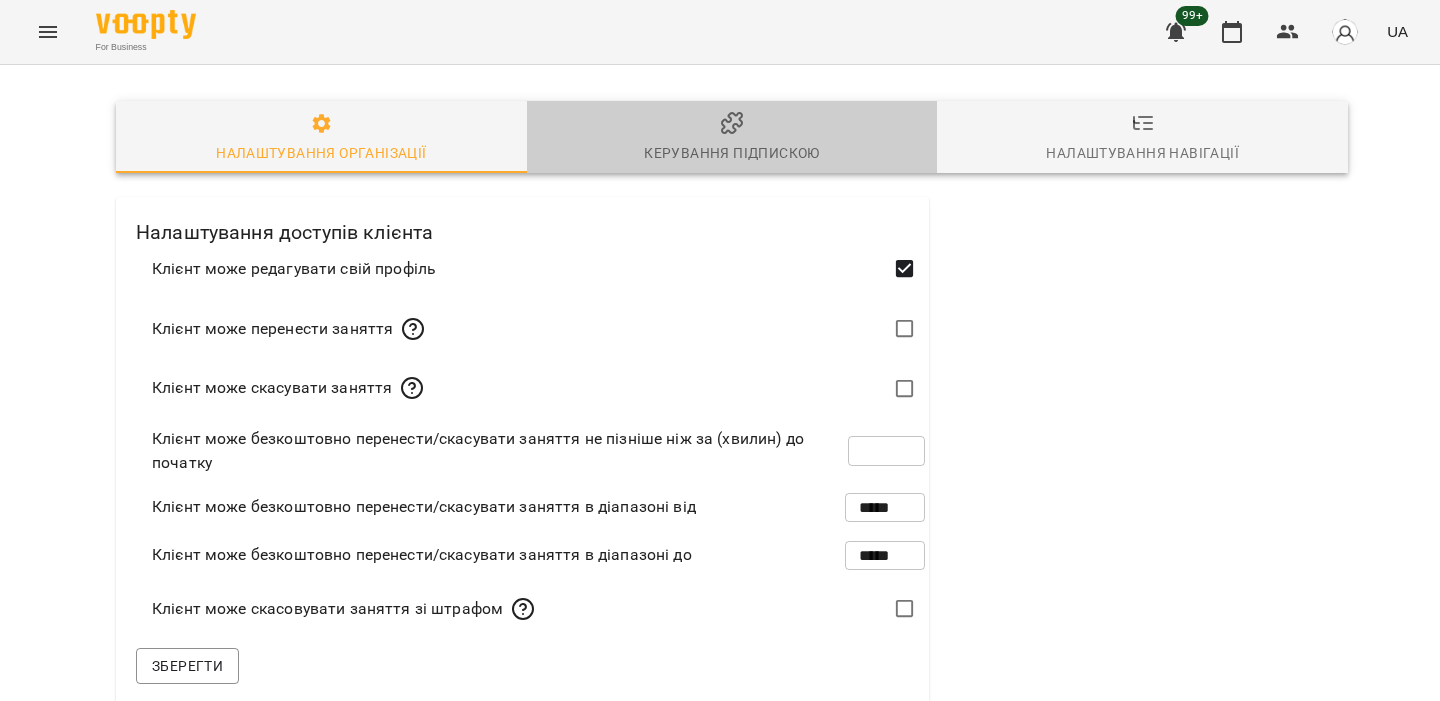 click on "Керування підпискою" at bounding box center [732, 138] 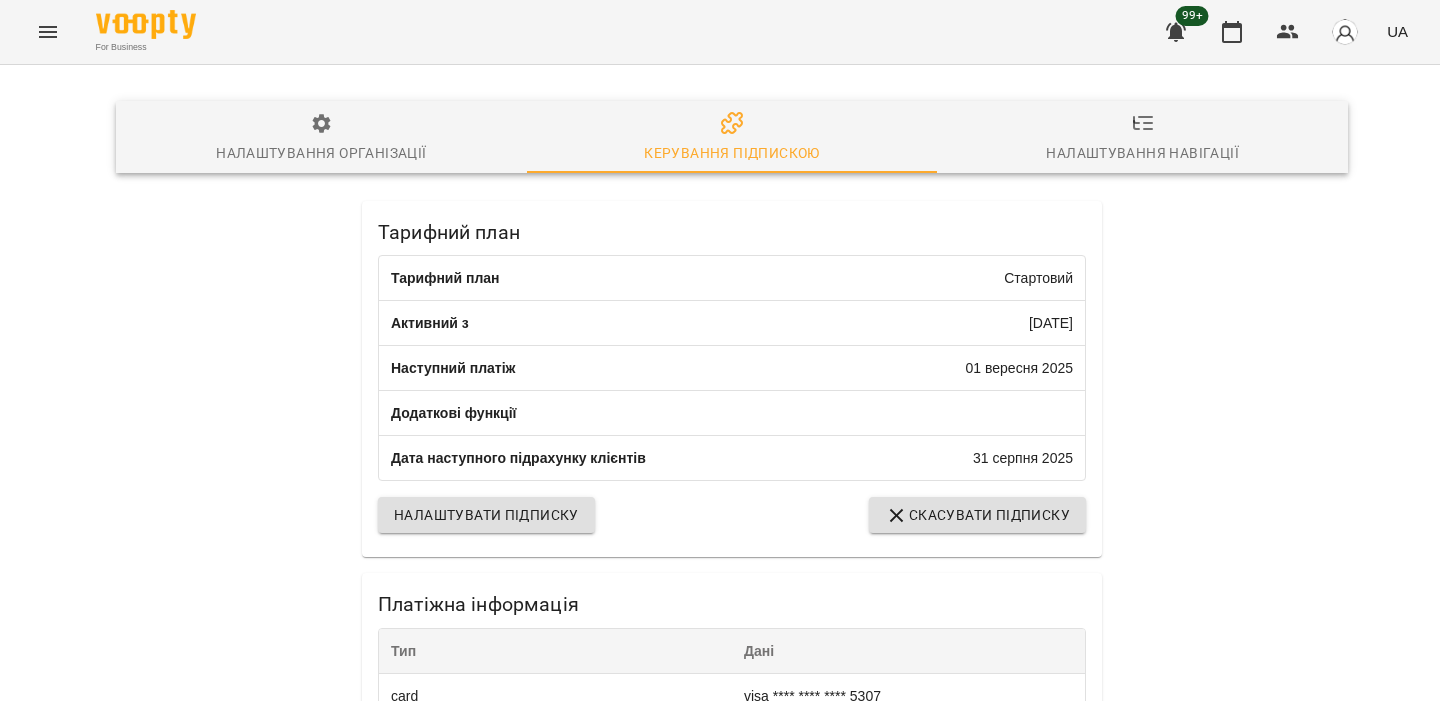 scroll, scrollTop: 516, scrollLeft: 0, axis: vertical 